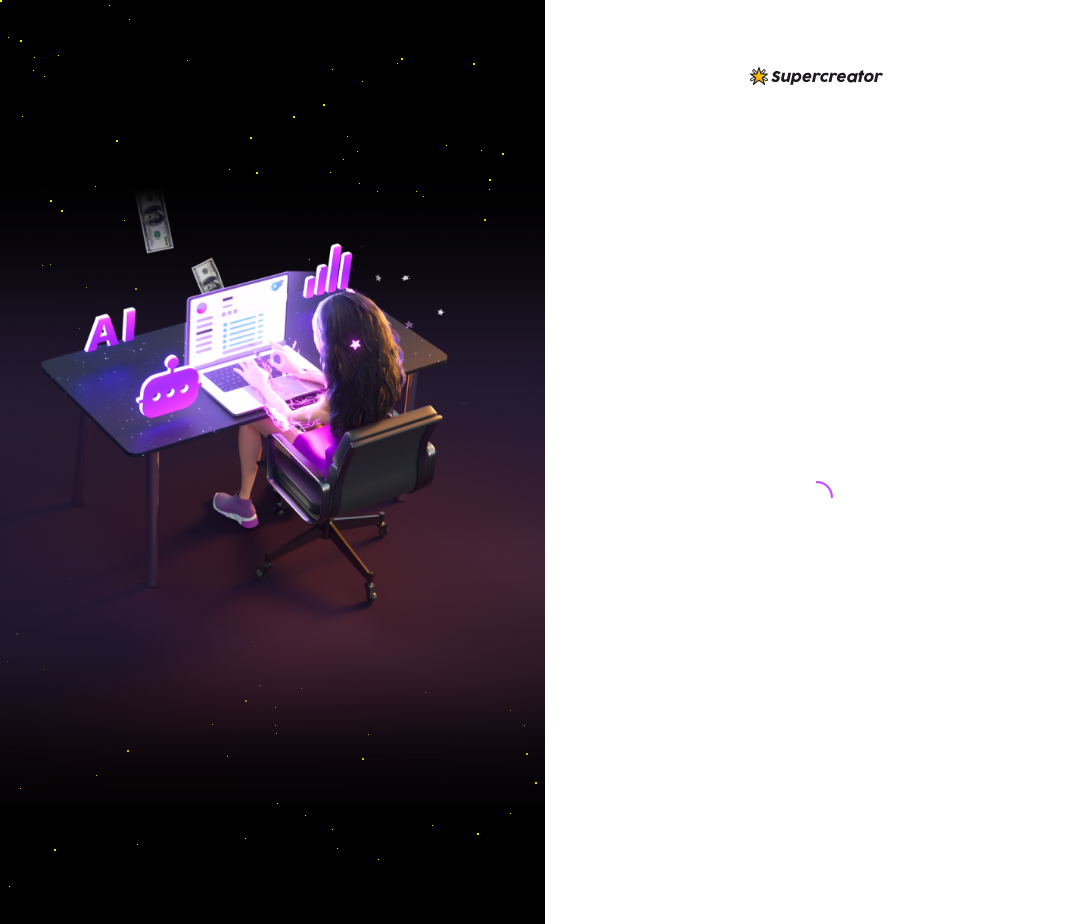 scroll, scrollTop: 0, scrollLeft: 0, axis: both 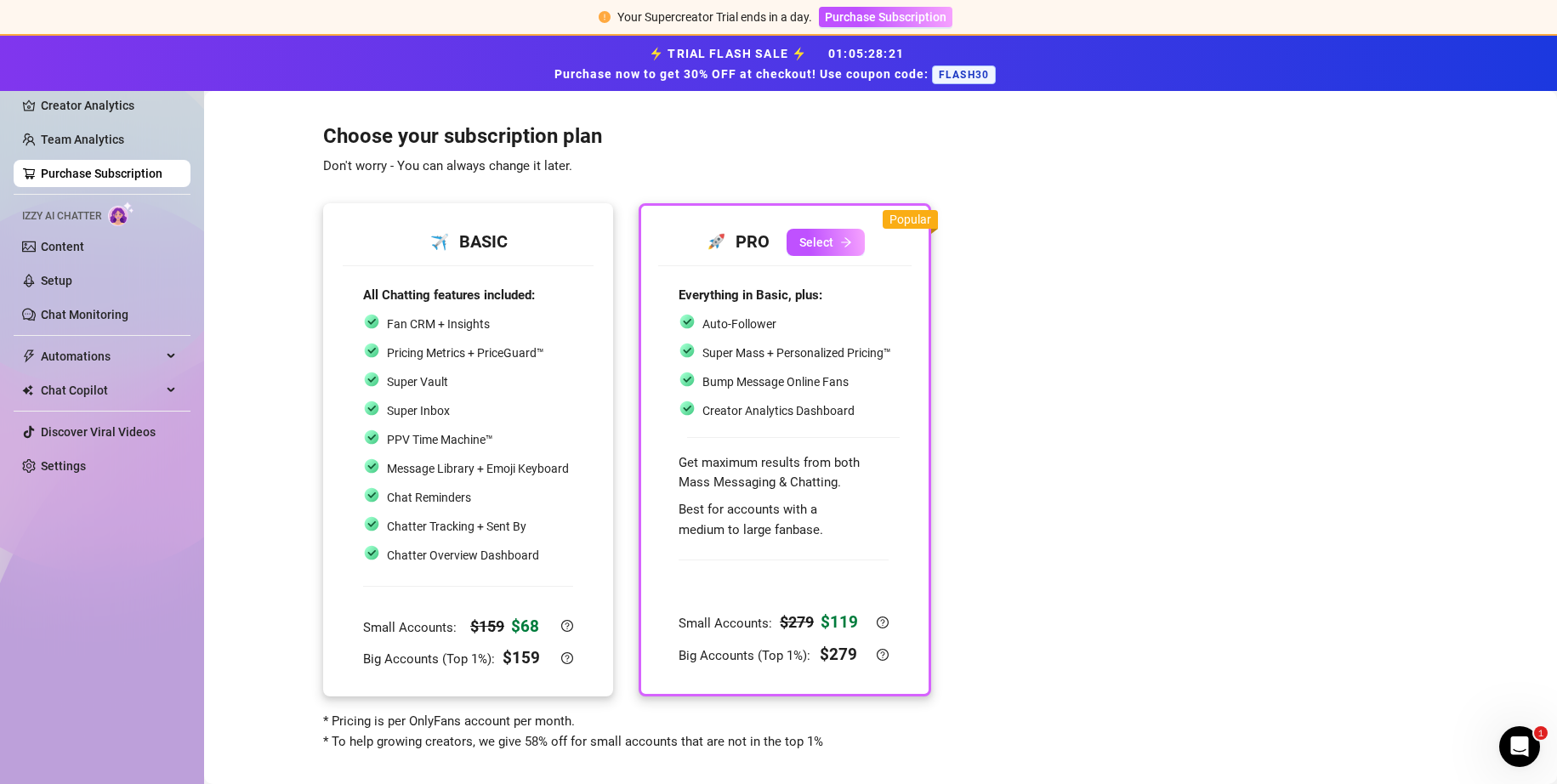 click on "✈️  BASIC All Chatting features included: Fan CRM + Insights Pricing Metrics + PriceGuard™ Super Vault Super Inbox PPV Time Machine™ Message Library + Emoji Keyboard Chat Reminders Chatter Tracking + Sent By Chatter Overview Dashboard Small Accounts:   $ 159 $ 68 Big Accounts (Top 1%):   $ 159" at bounding box center [468, 450] 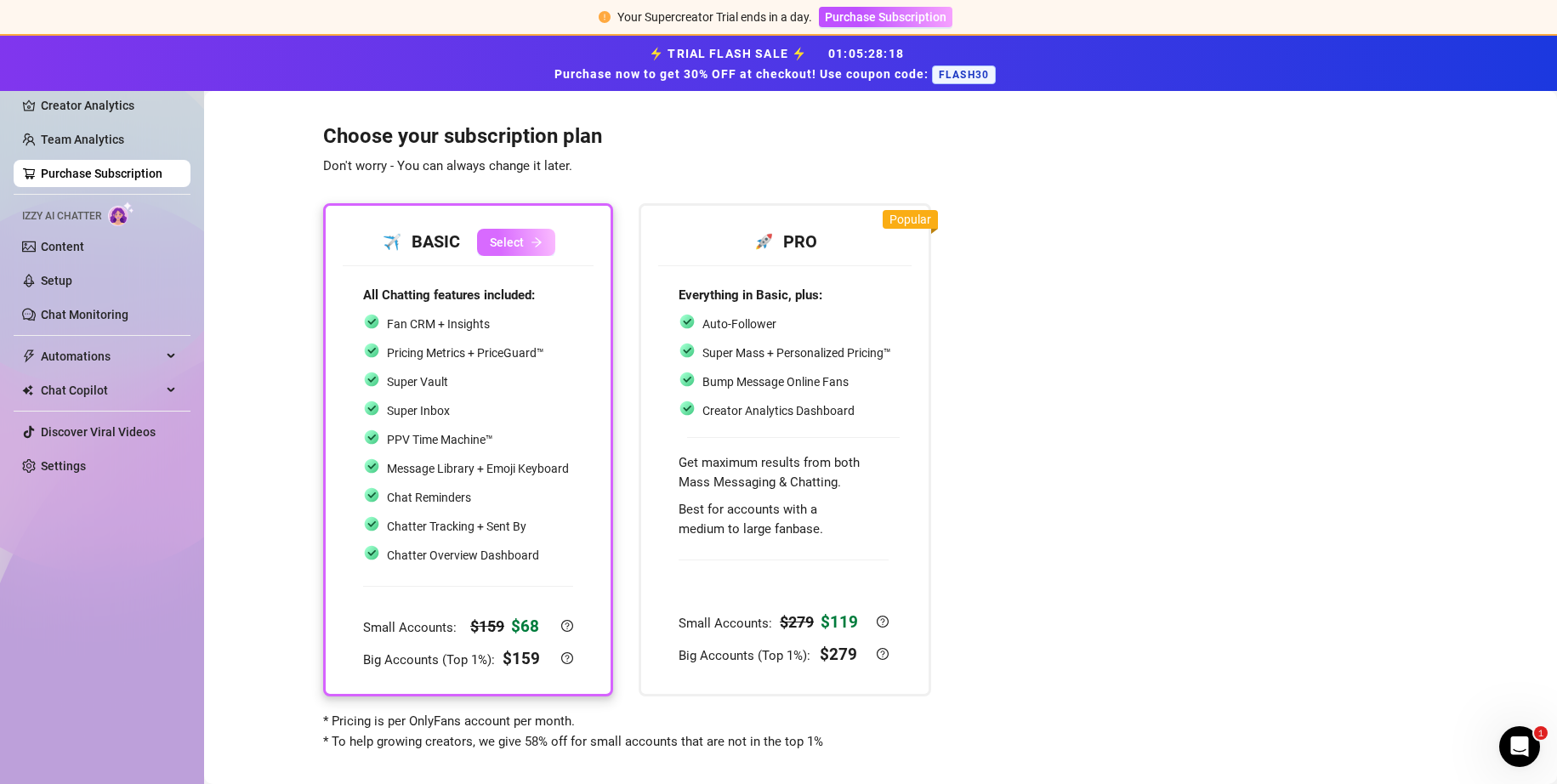click on "Select" at bounding box center (516, 242) 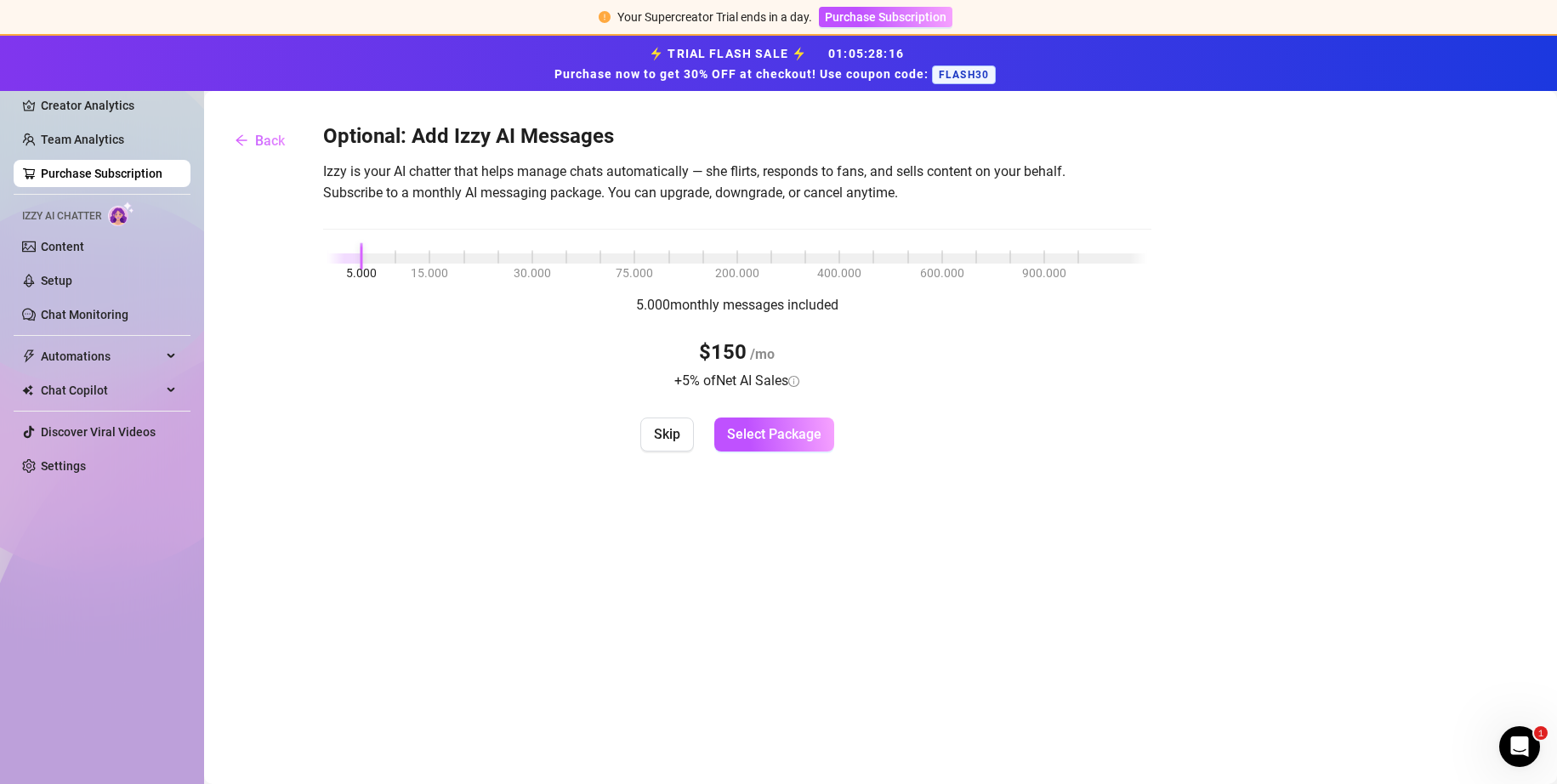 drag, startPoint x: 753, startPoint y: 430, endPoint x: 637, endPoint y: 436, distance: 116.15507 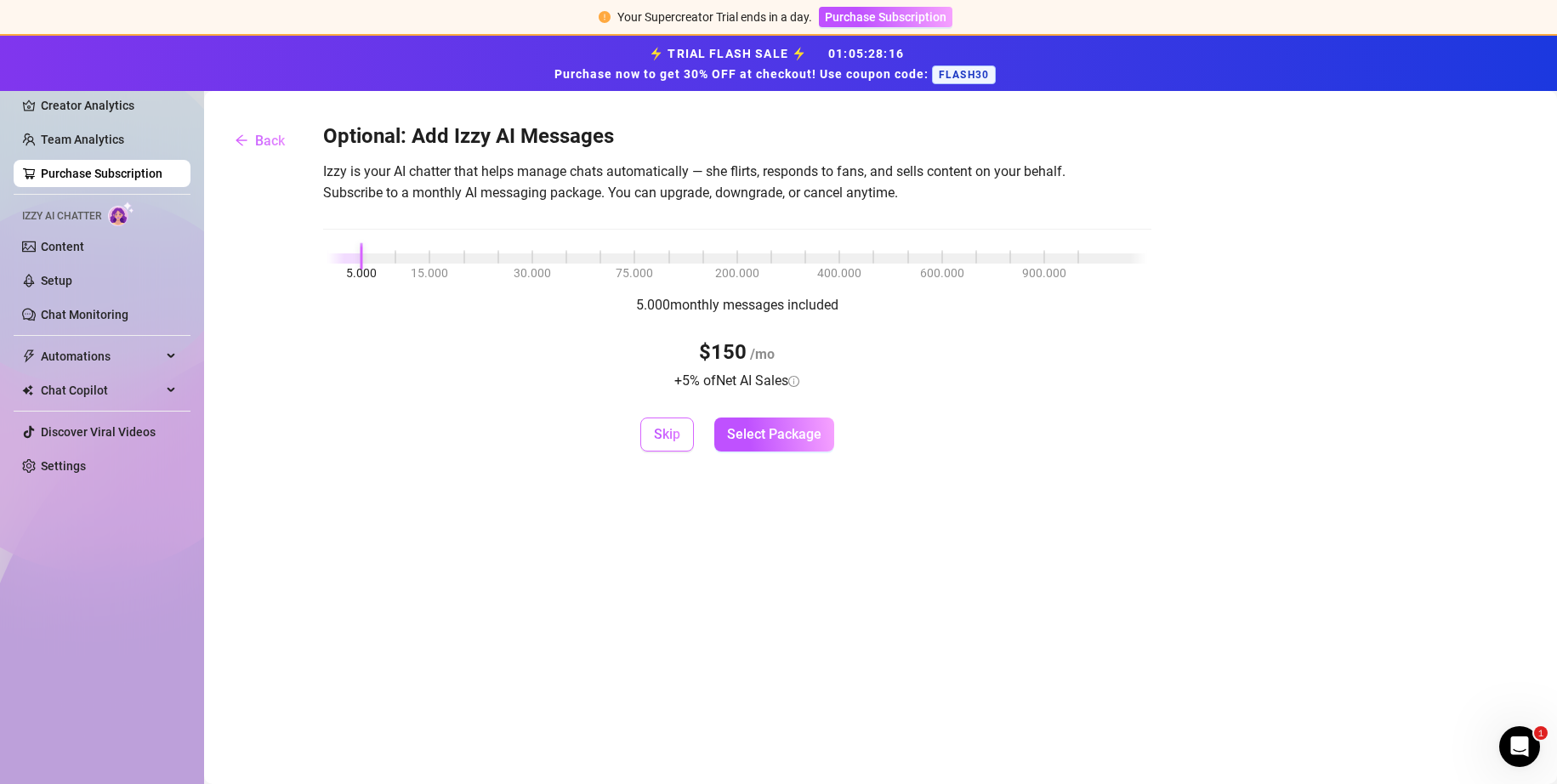 click on "Skip" at bounding box center [667, 435] 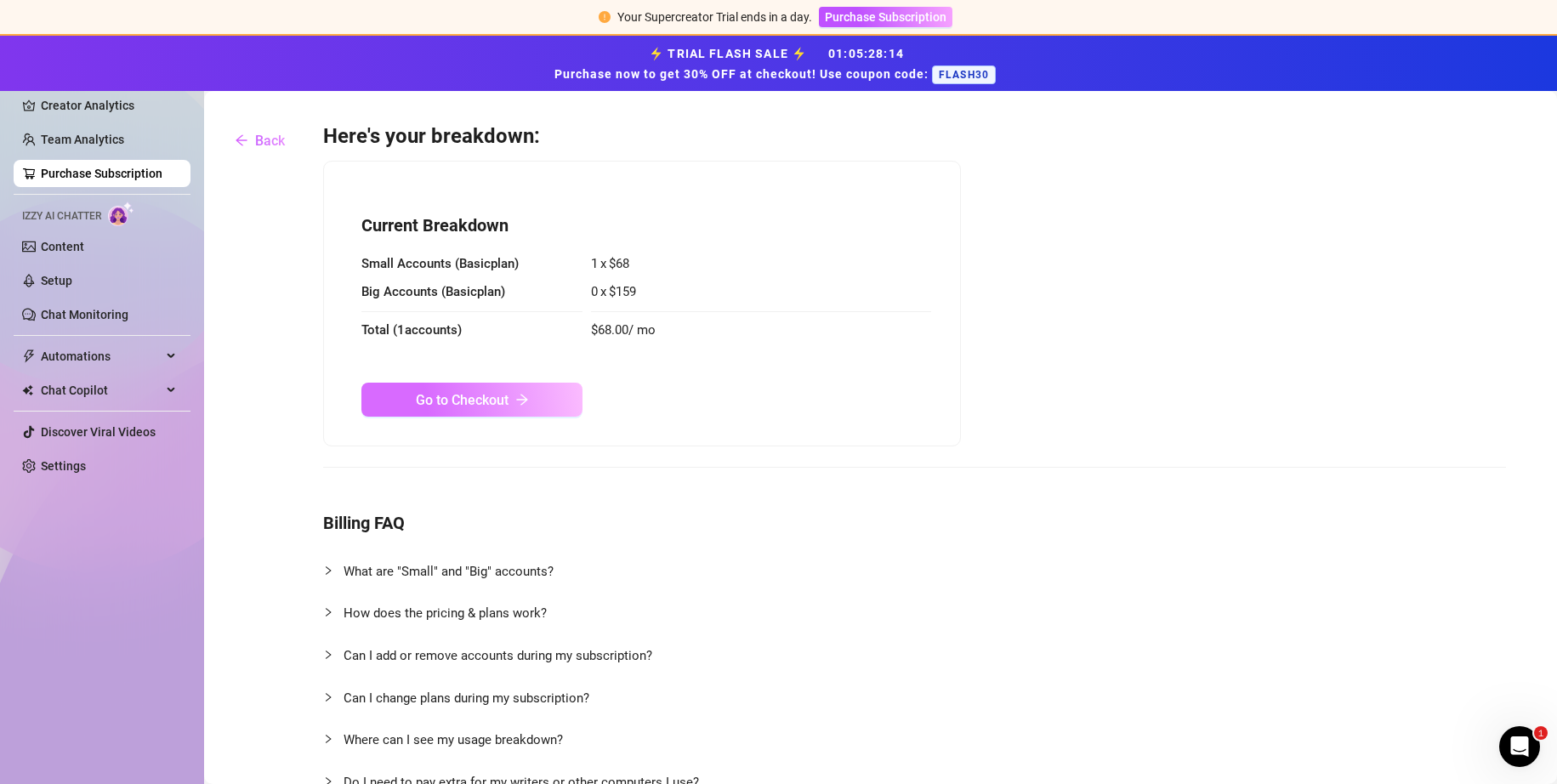 click on "Go to Checkout" at bounding box center (462, 400) 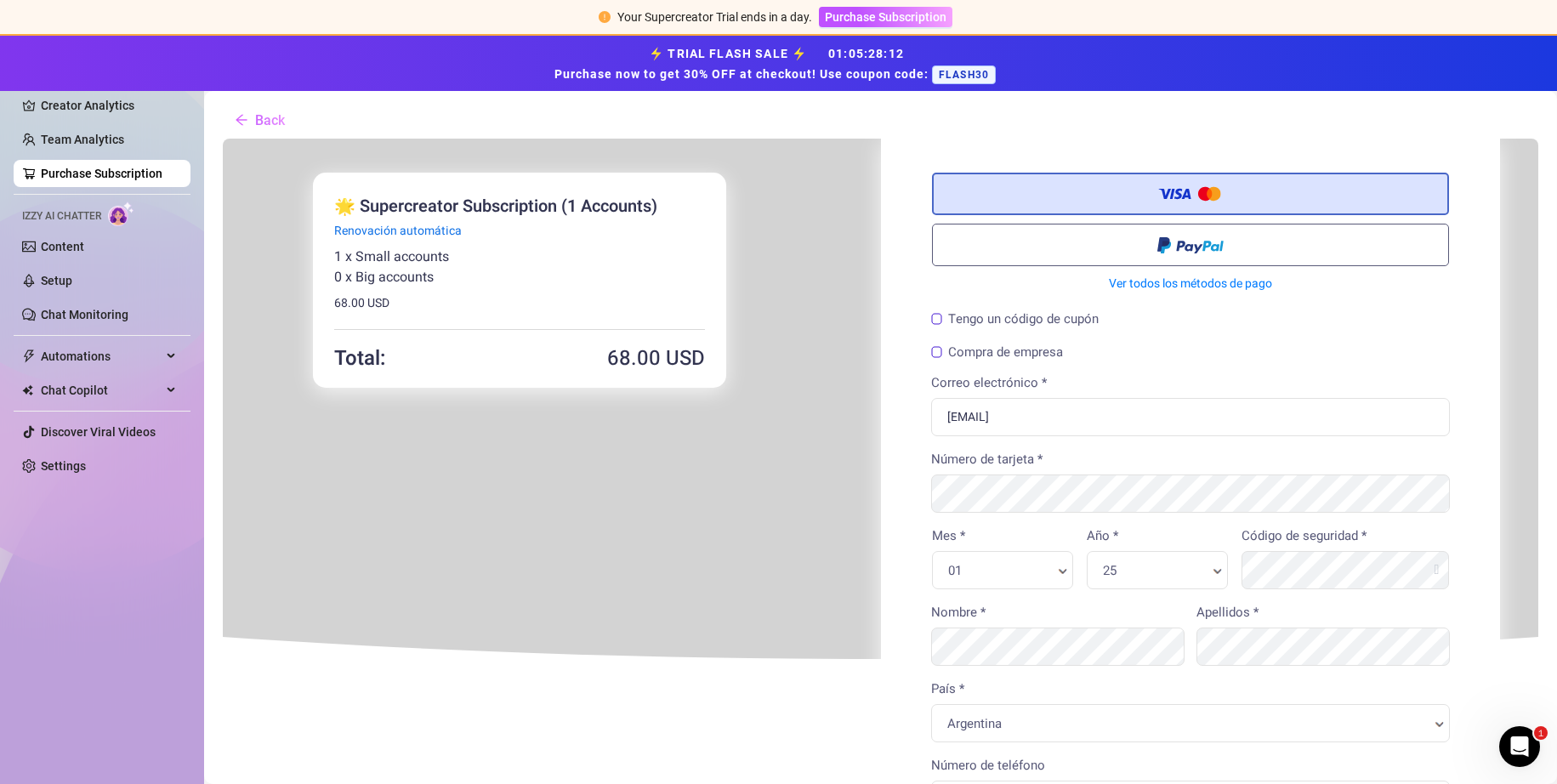click on "Tengo un código de cupón" at bounding box center [1013, 317] 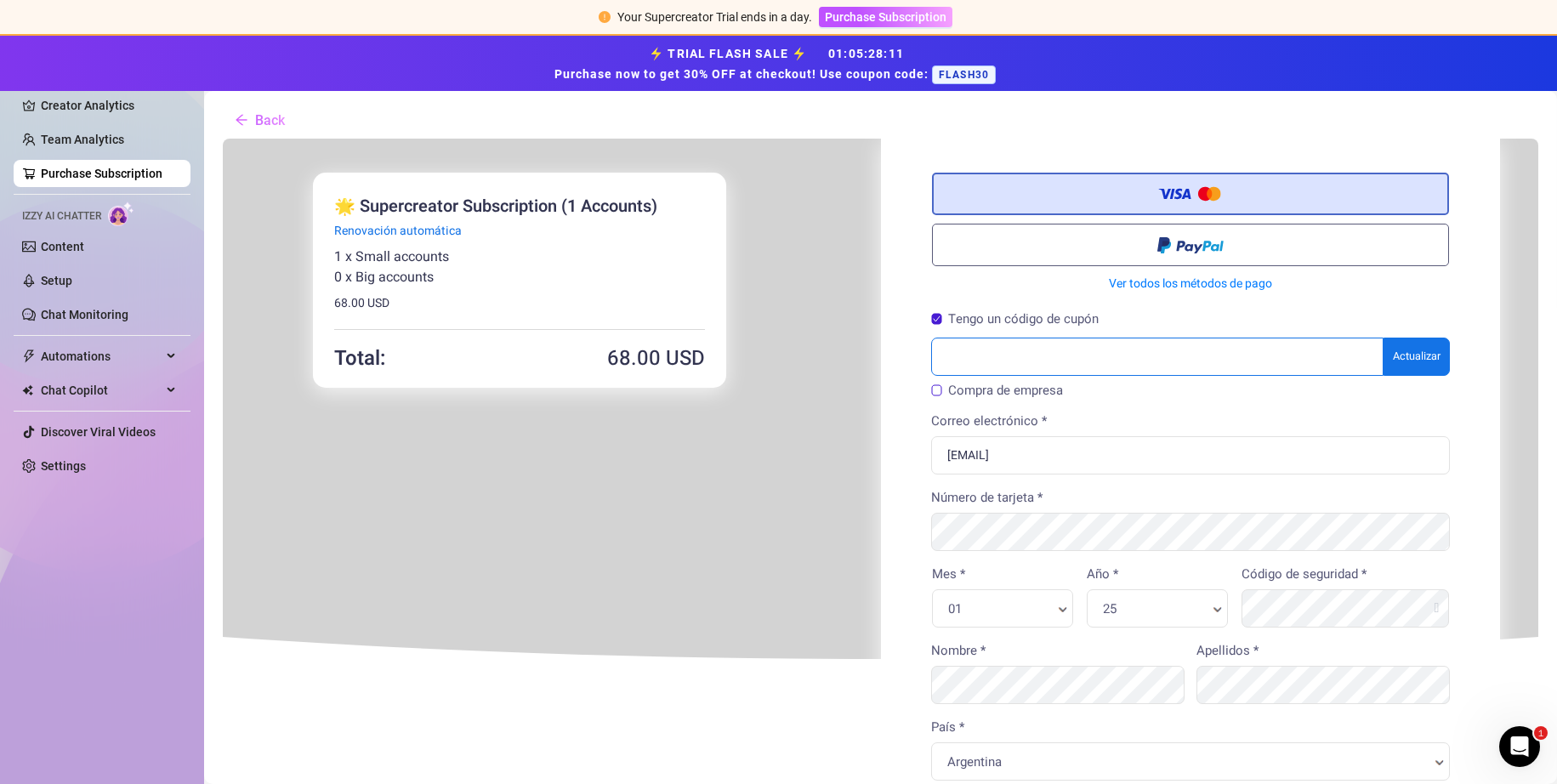 click at bounding box center (1156, 355) 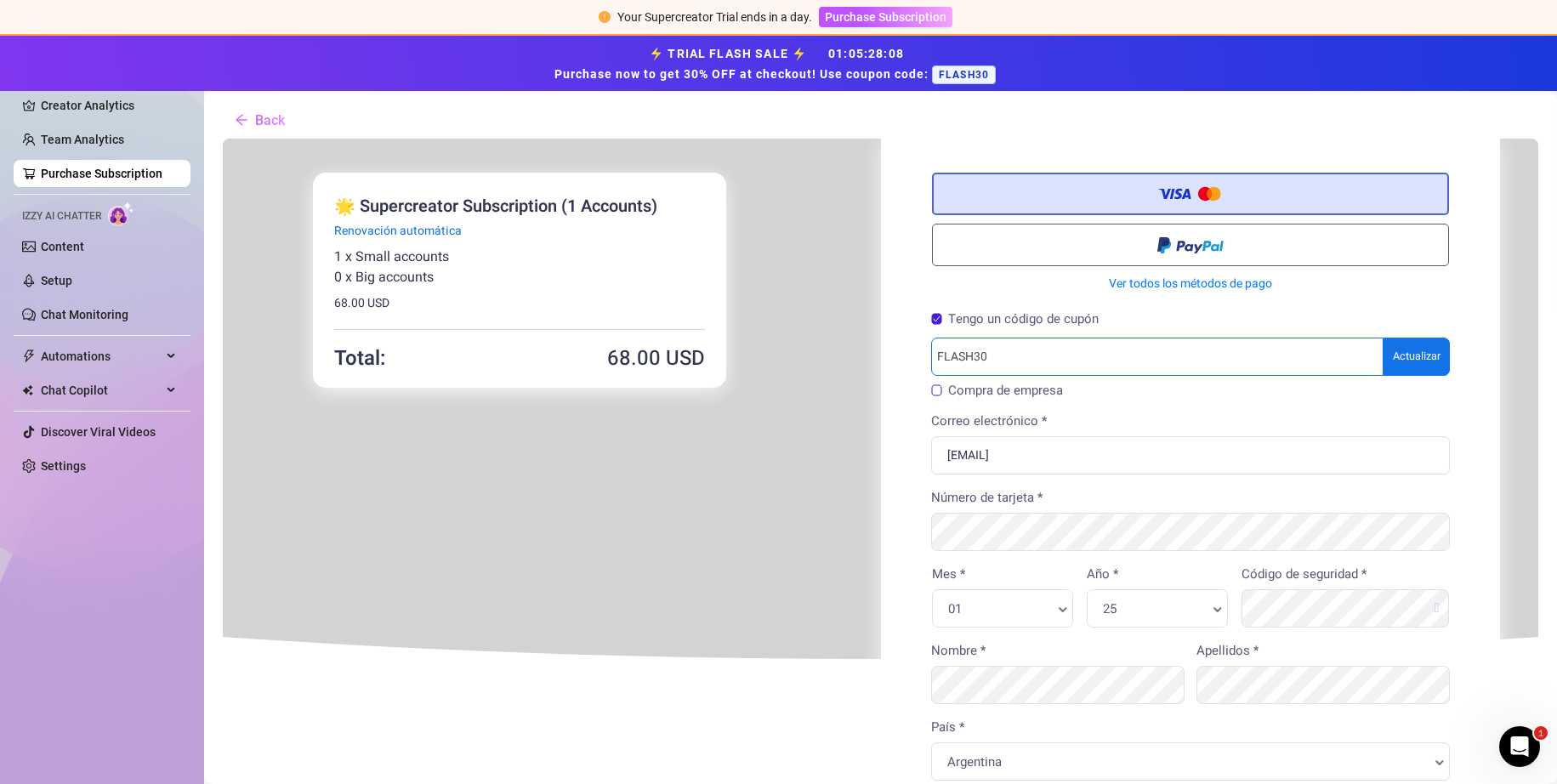 type on "FLASH30" 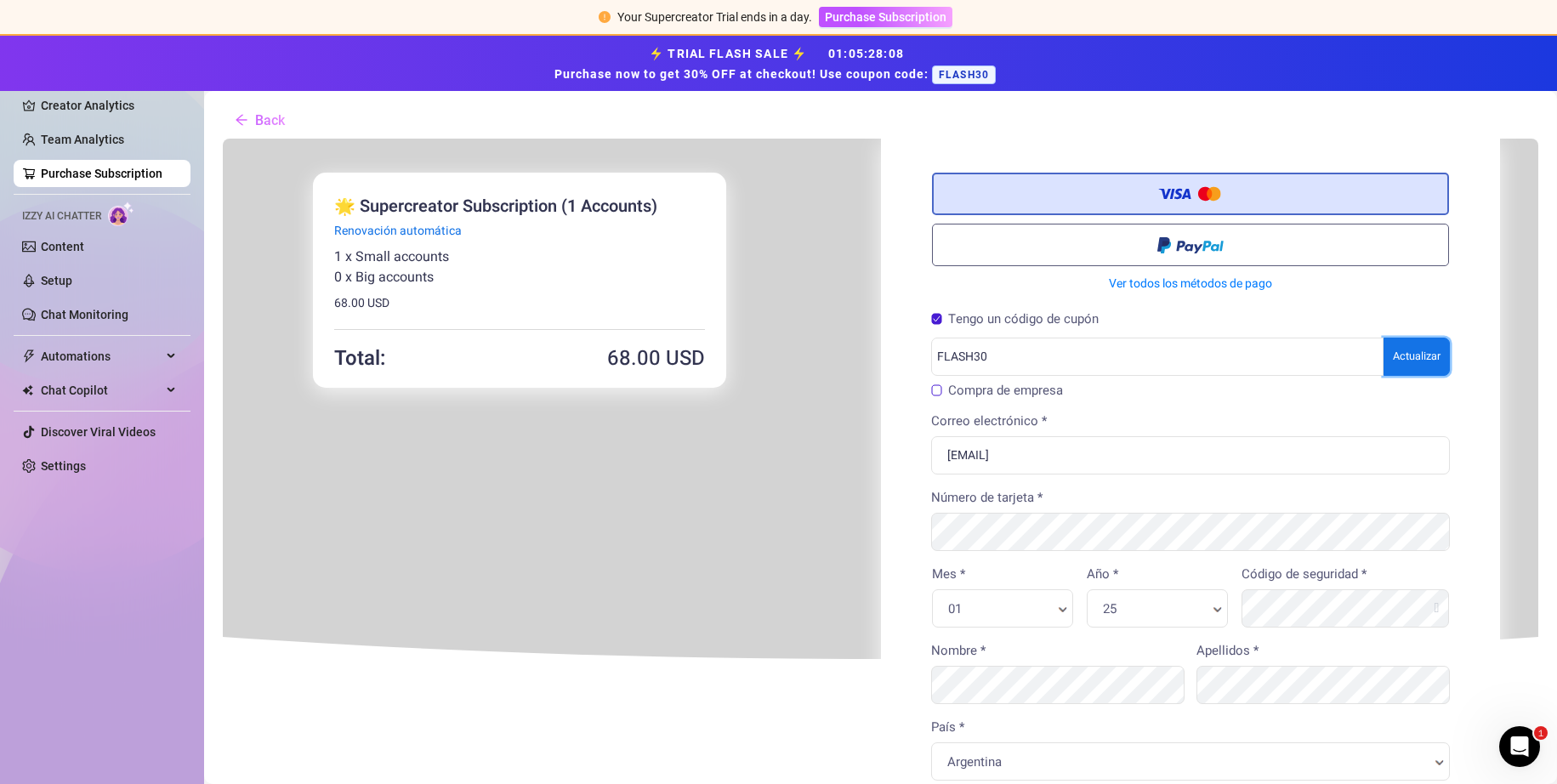 click on "Está comprando" at bounding box center (878, 603) 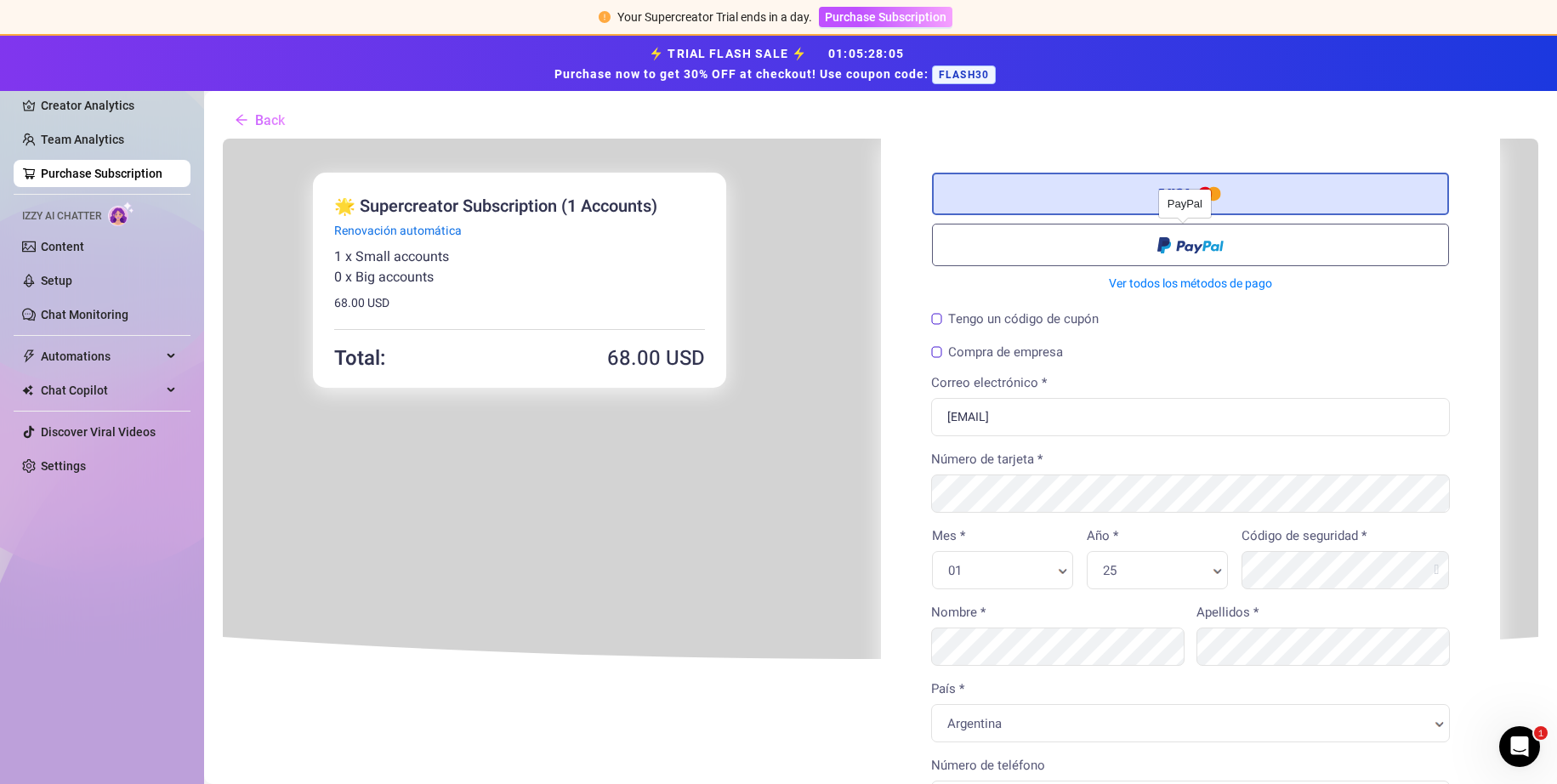 click at bounding box center (1189, 243) 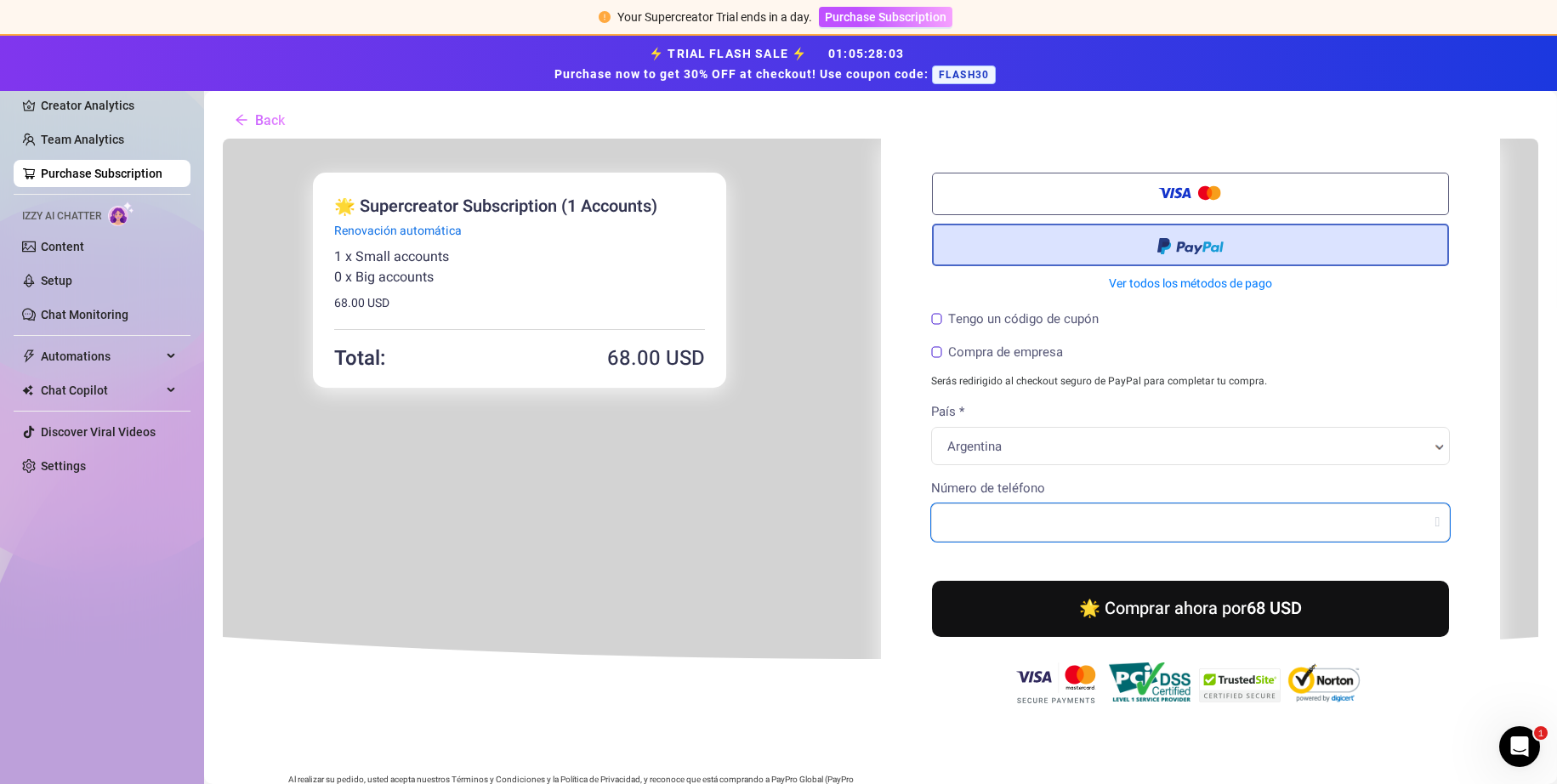 click on "Número de teléfono" at bounding box center (1189, 520) 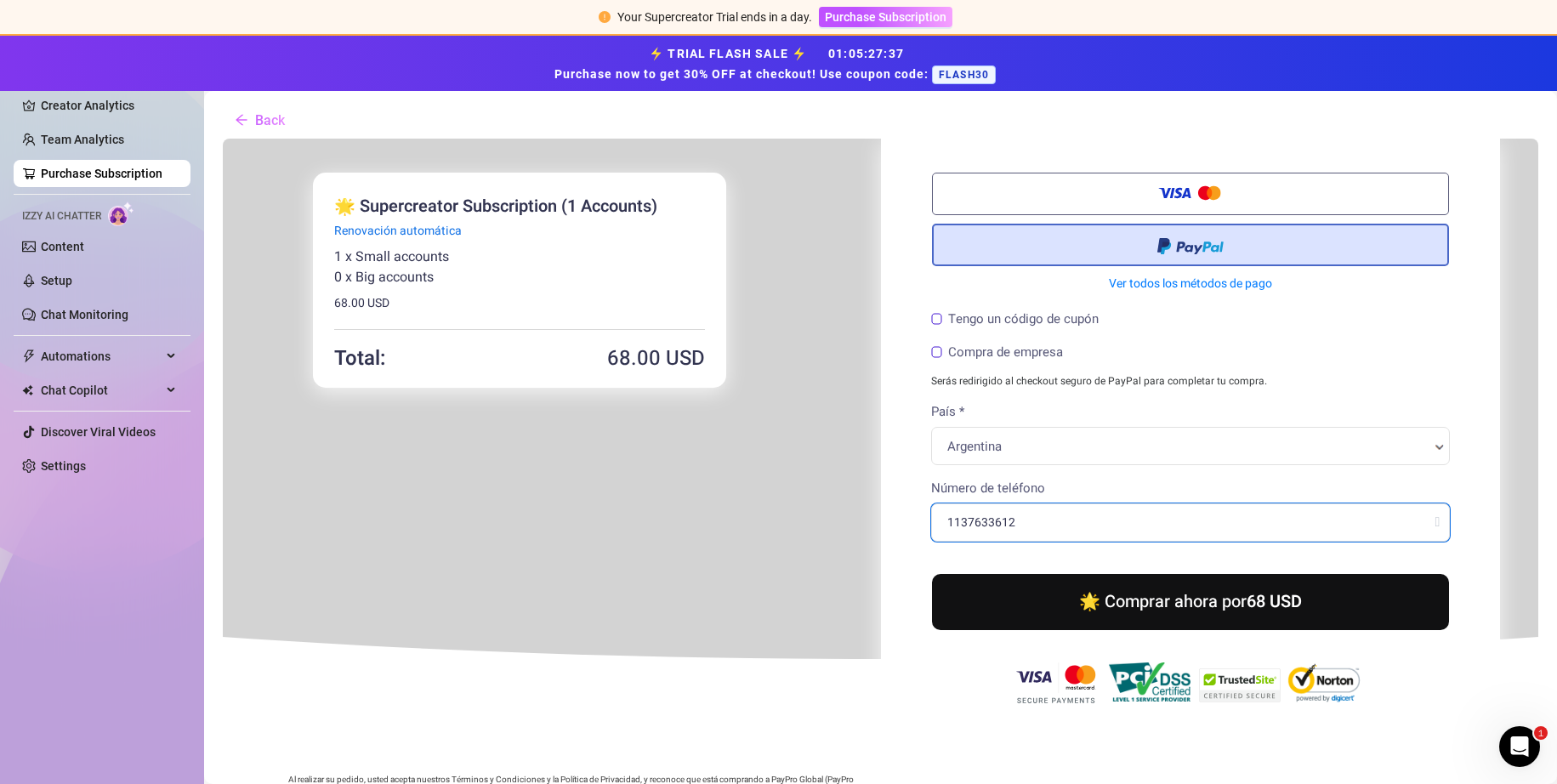 type on "1137633612" 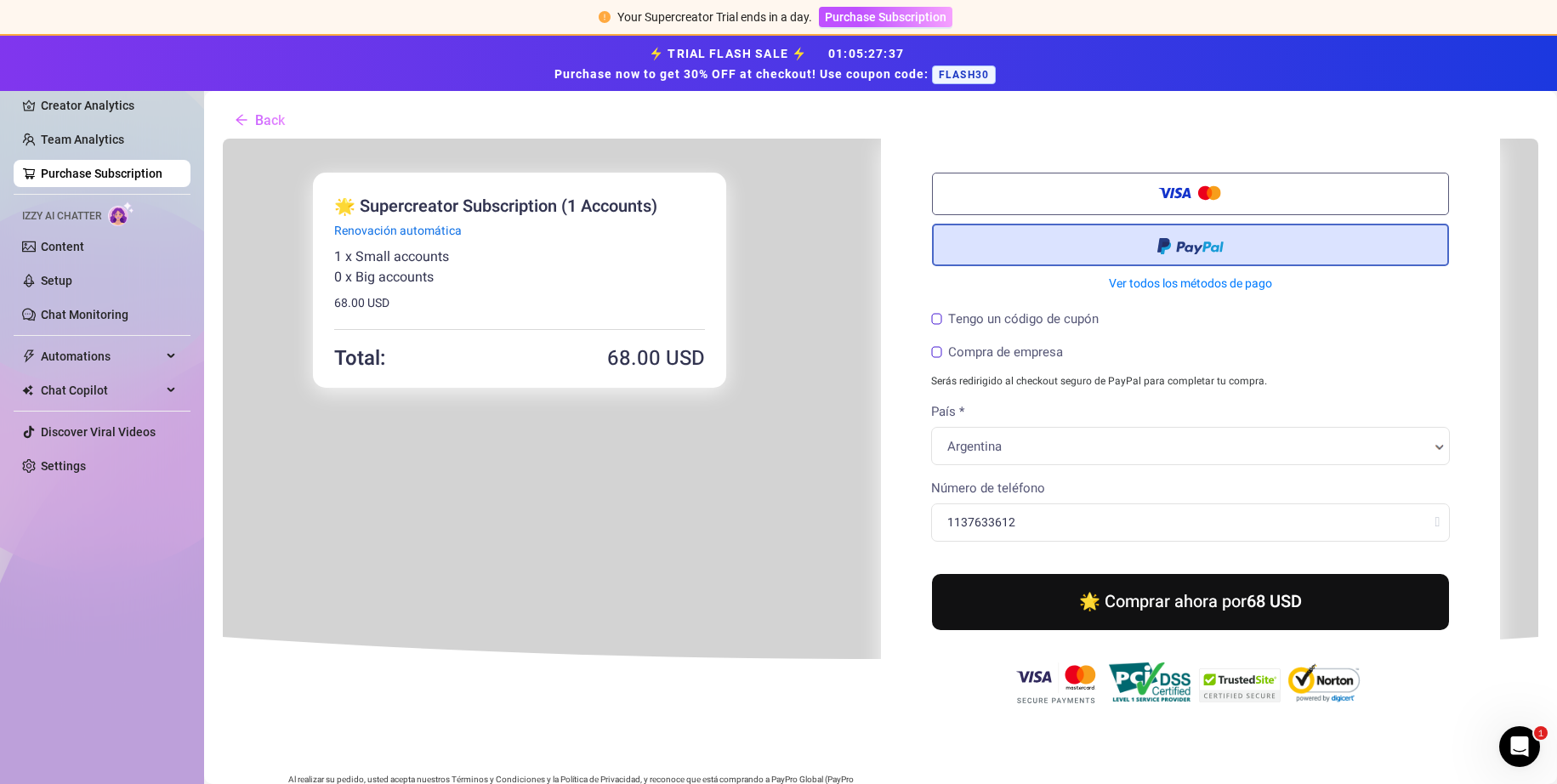 click on "🌟 Comprar ahora por  68 USD" at bounding box center (1189, 600) 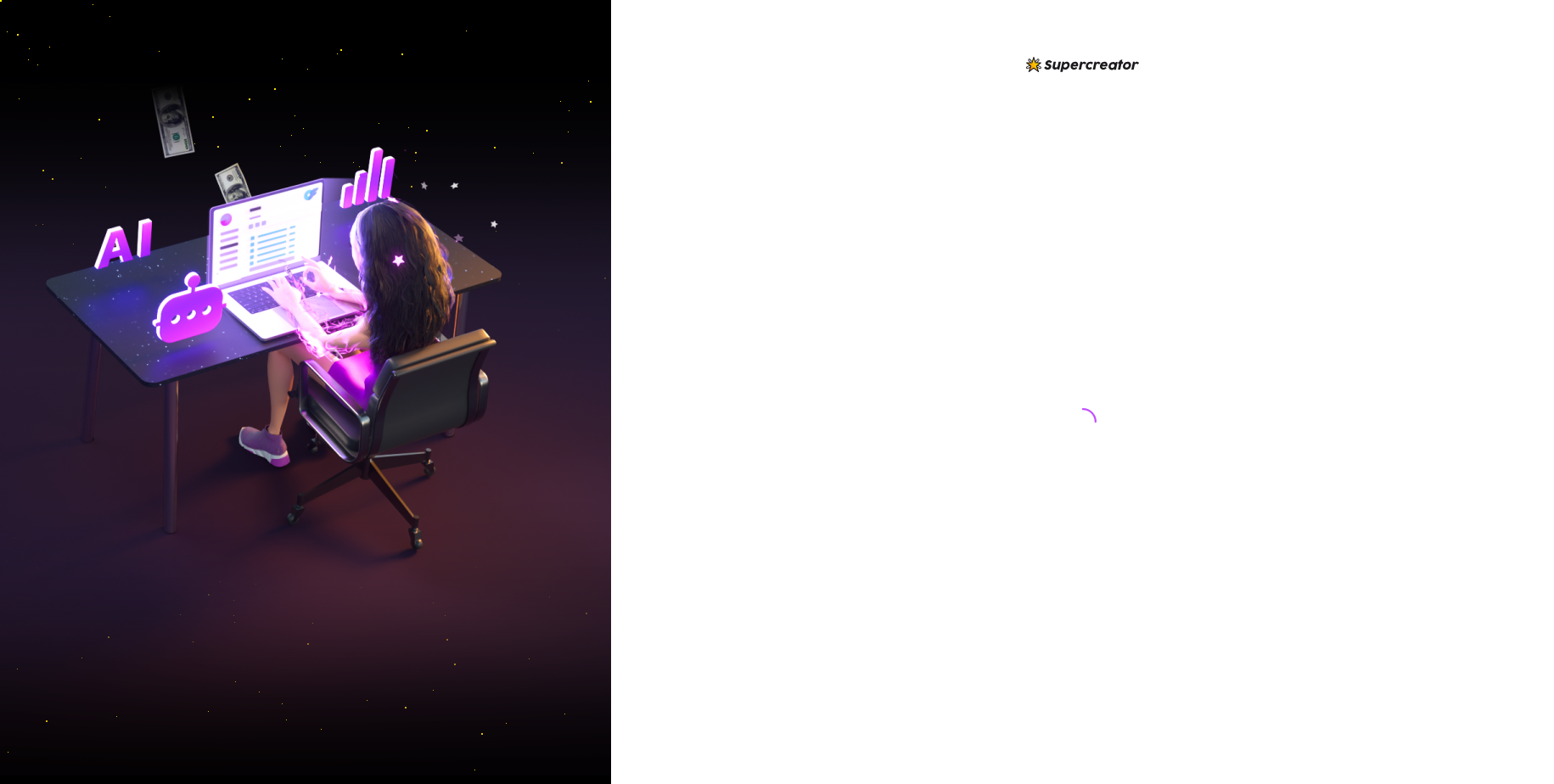 scroll, scrollTop: 0, scrollLeft: 0, axis: both 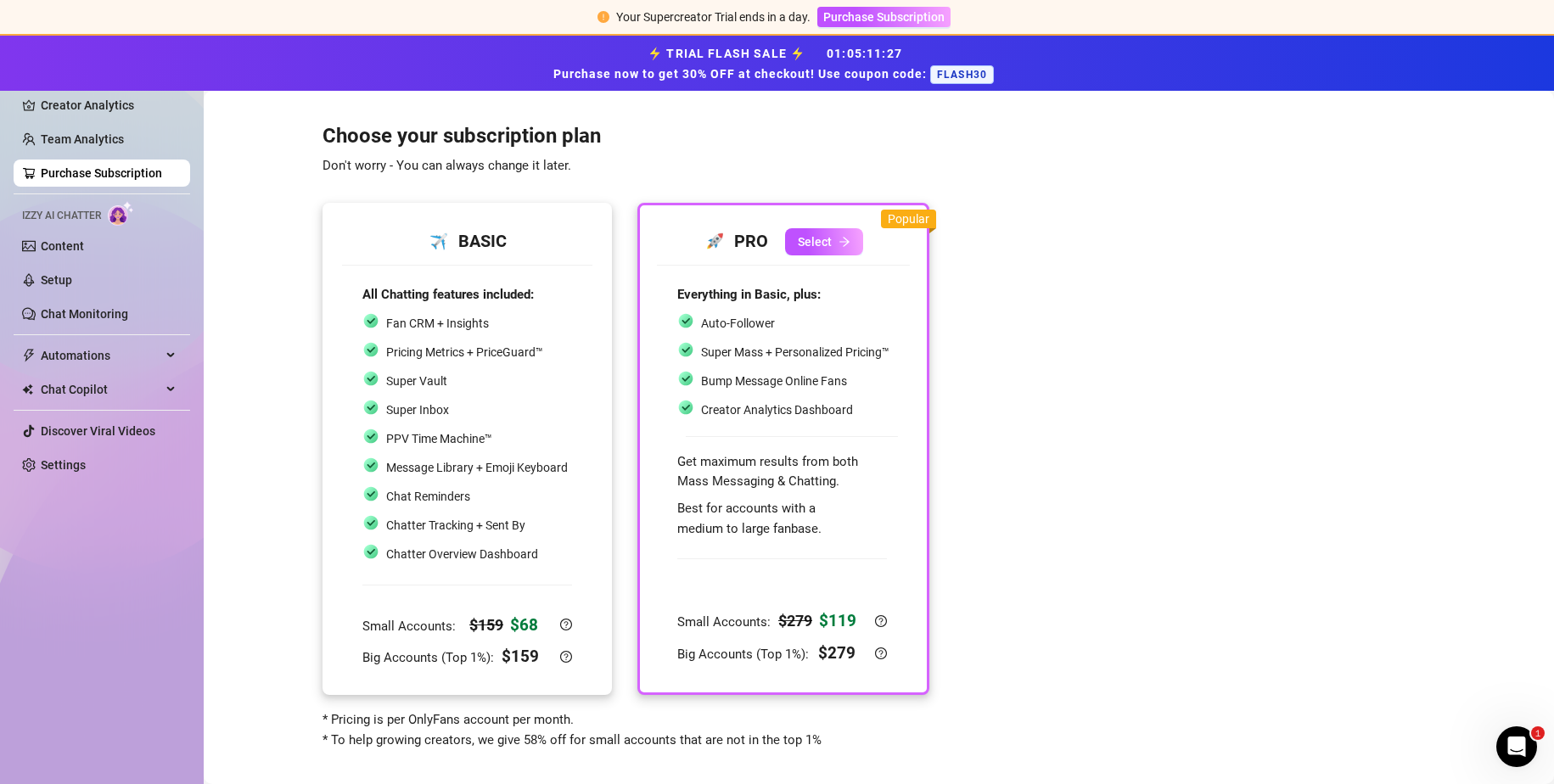 click on "Super Vault" at bounding box center [465, 381] 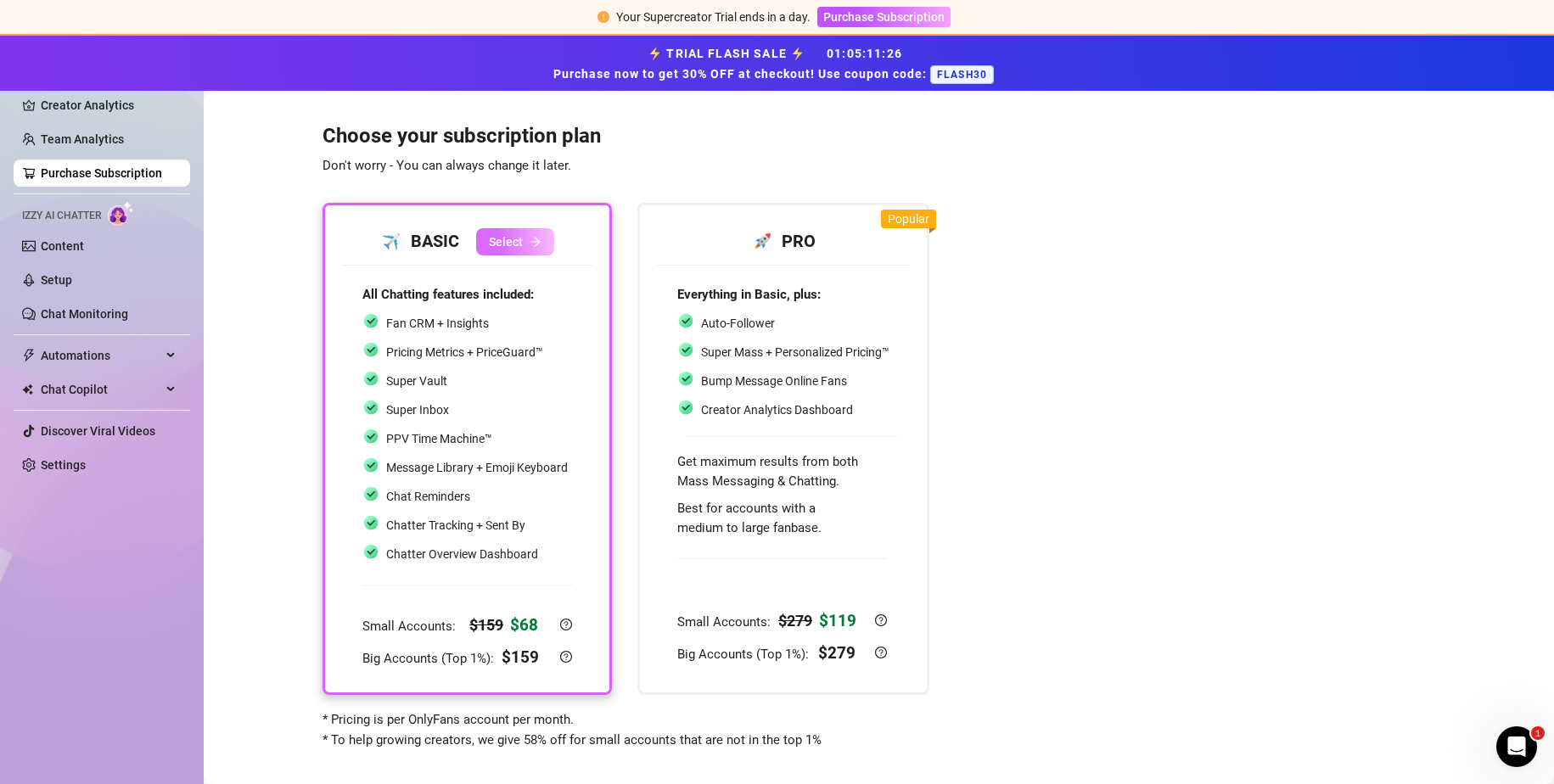 click on "Select" at bounding box center (506, 242) 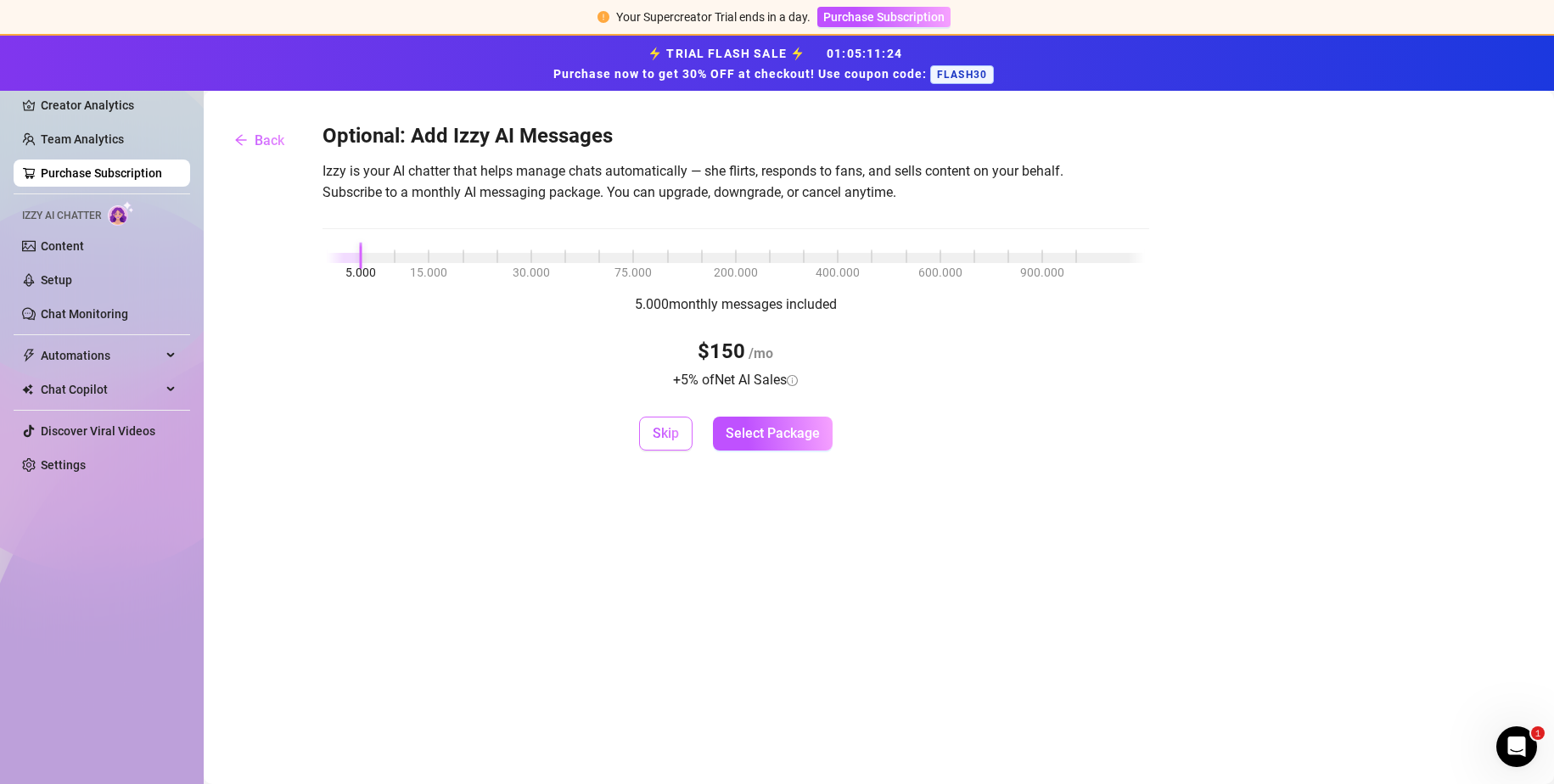 click on "Skip" at bounding box center [665, 434] 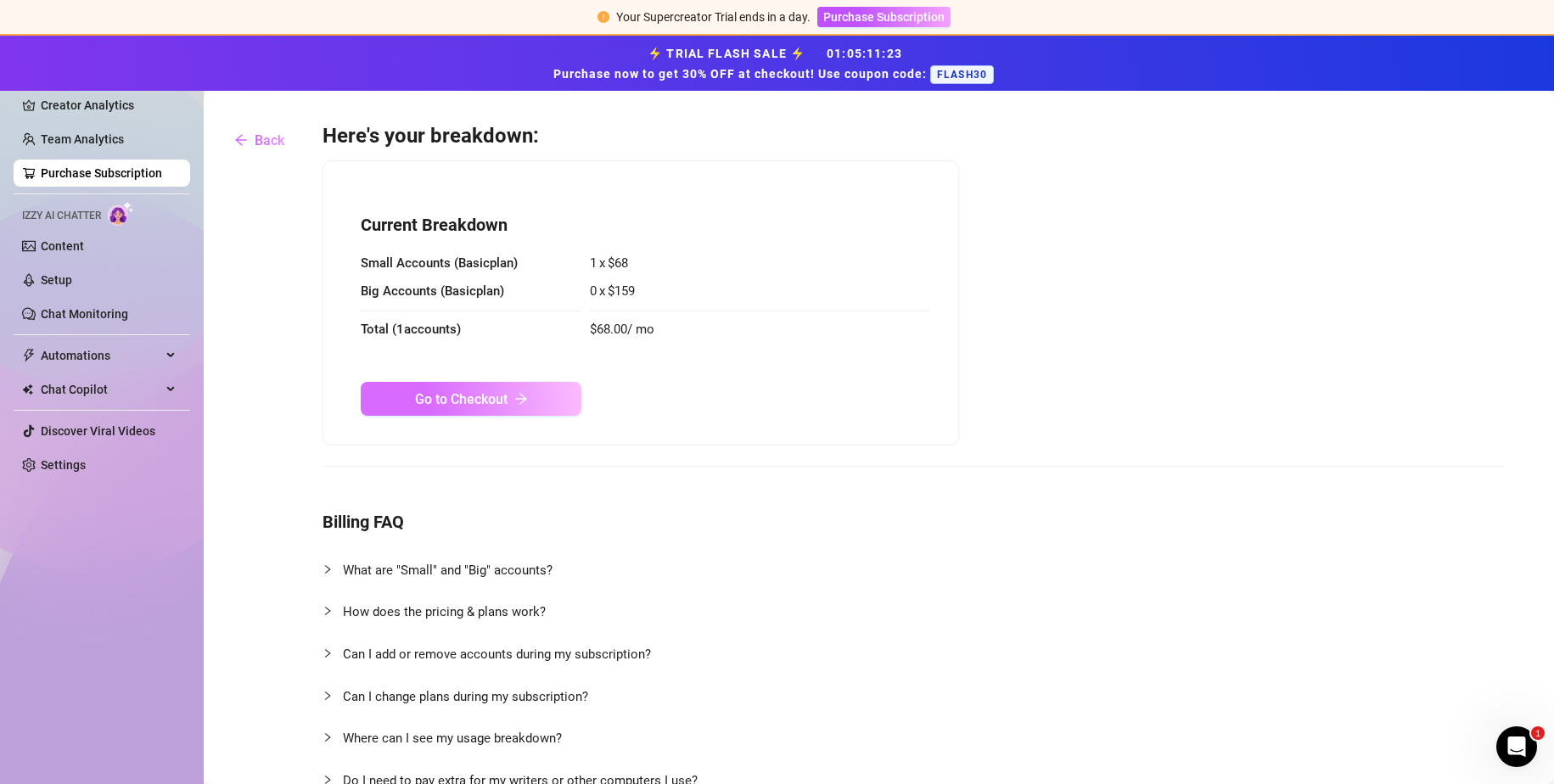 click on "Go to Checkout" at bounding box center [471, 399] 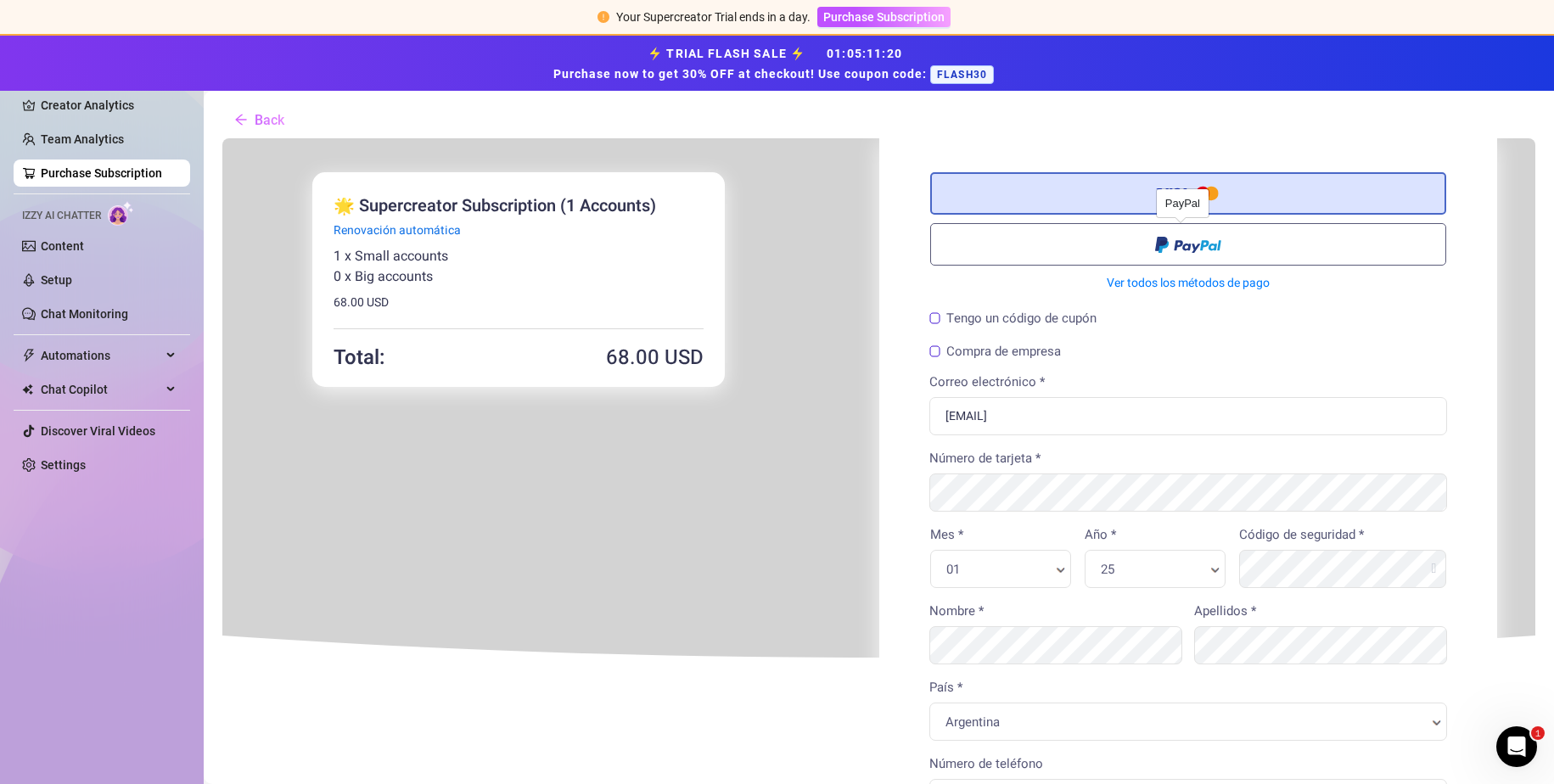 click at bounding box center (1187, 243) 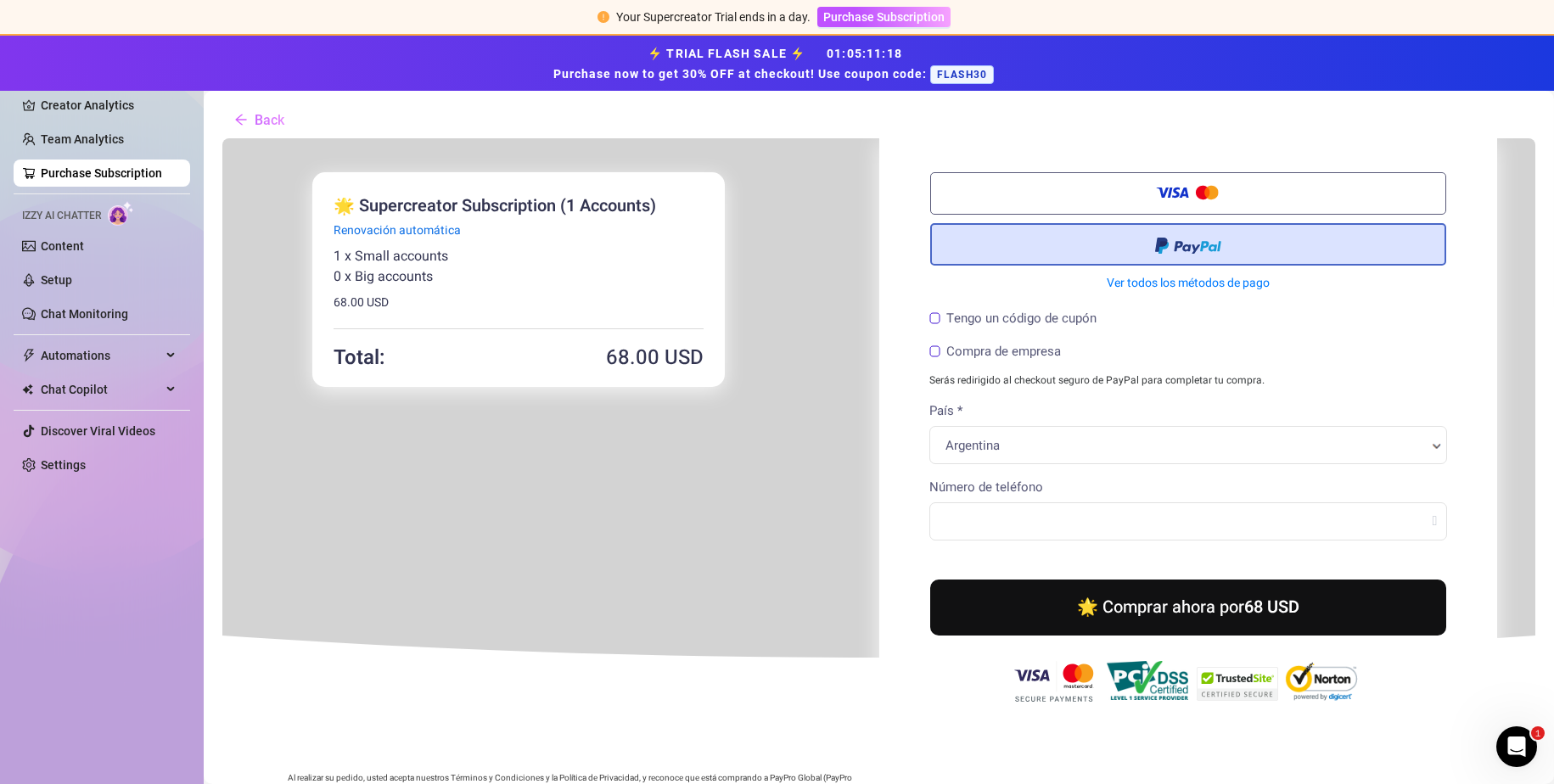 click on "Tengo un código de cupón" at bounding box center [1011, 316] 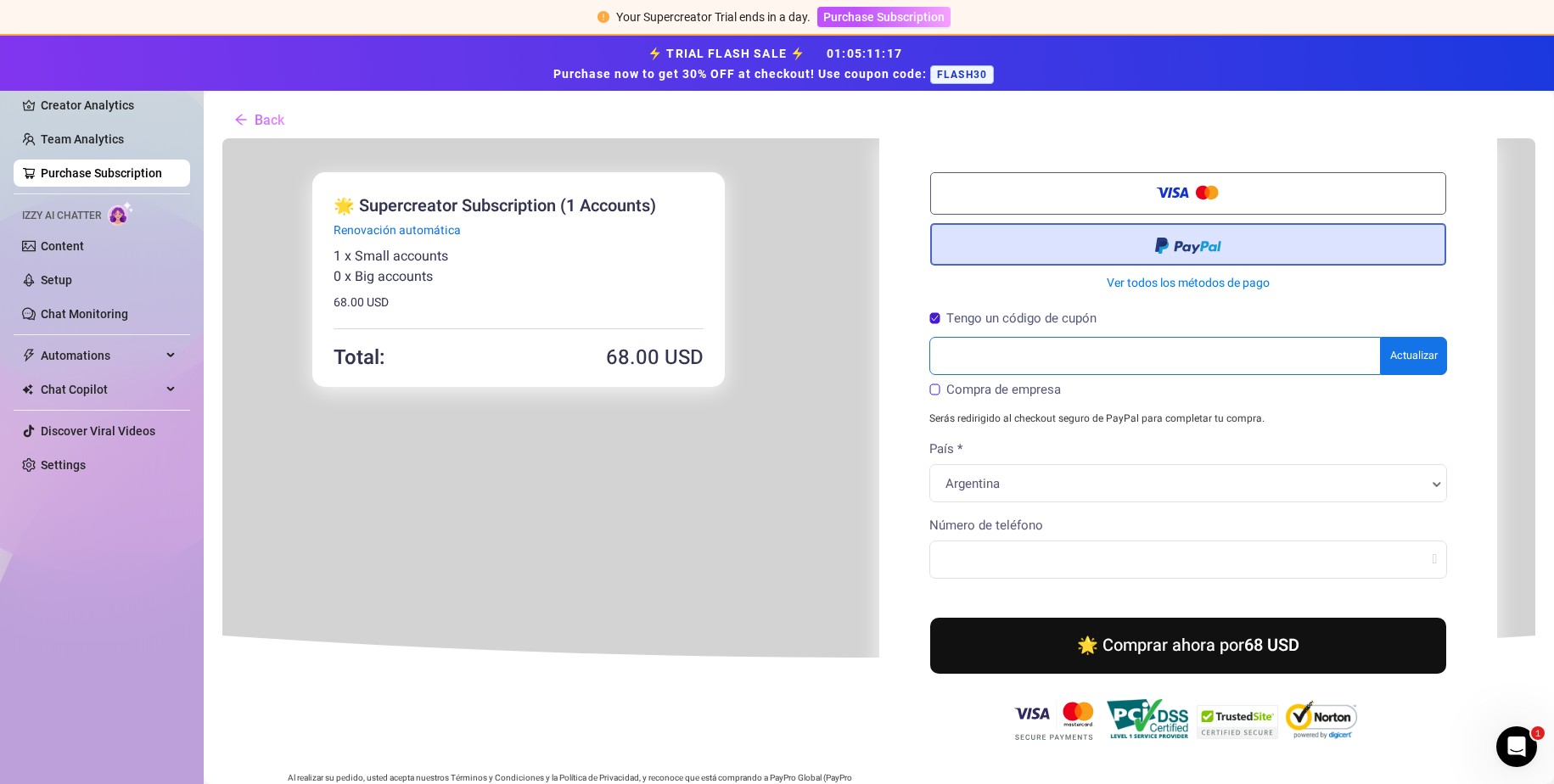 click at bounding box center [1153, 354] 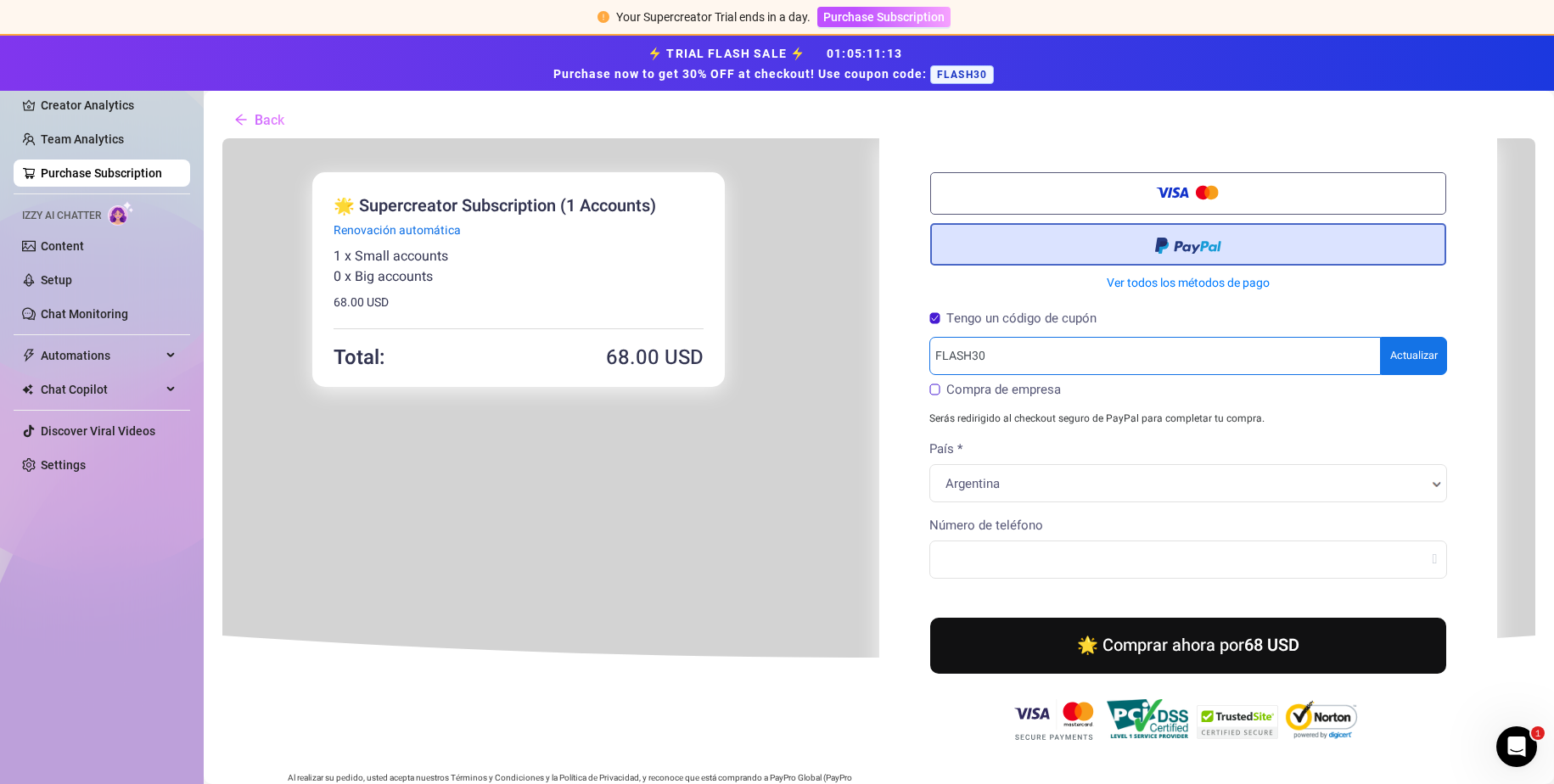 type on "FLASH30" 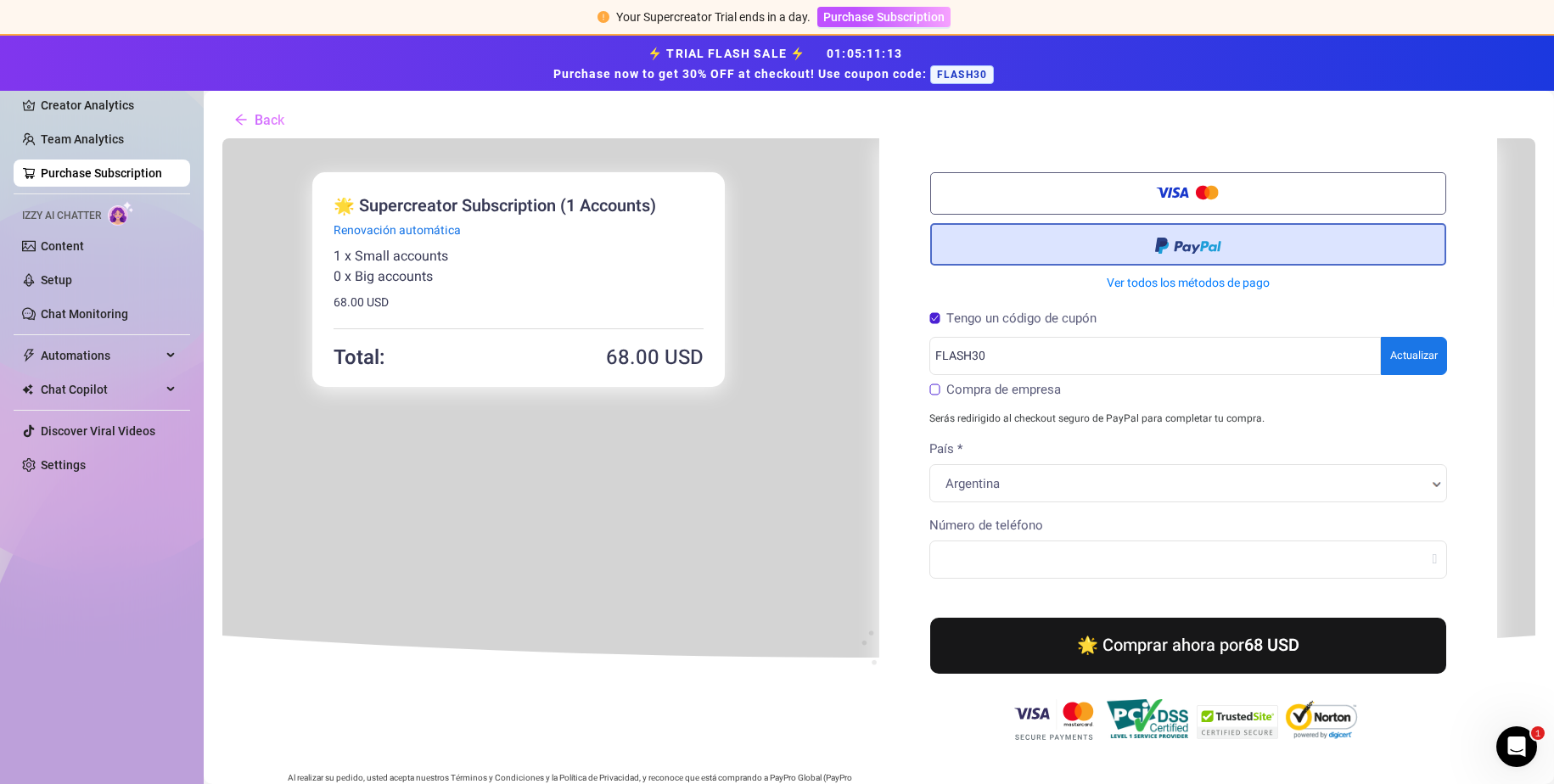 click on "Está comprando
× 68" at bounding box center [877, 529] 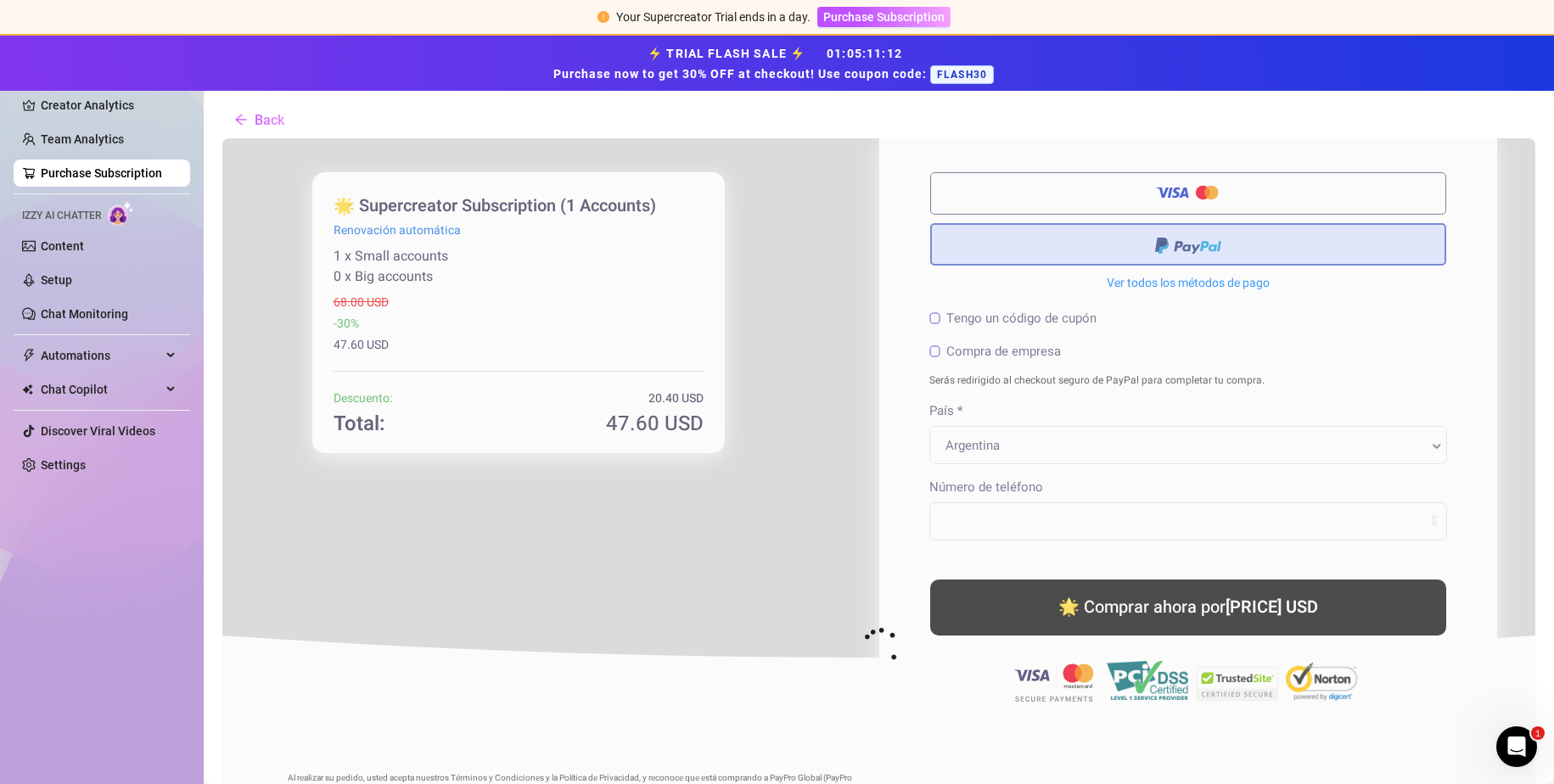 click at bounding box center [877, 644] 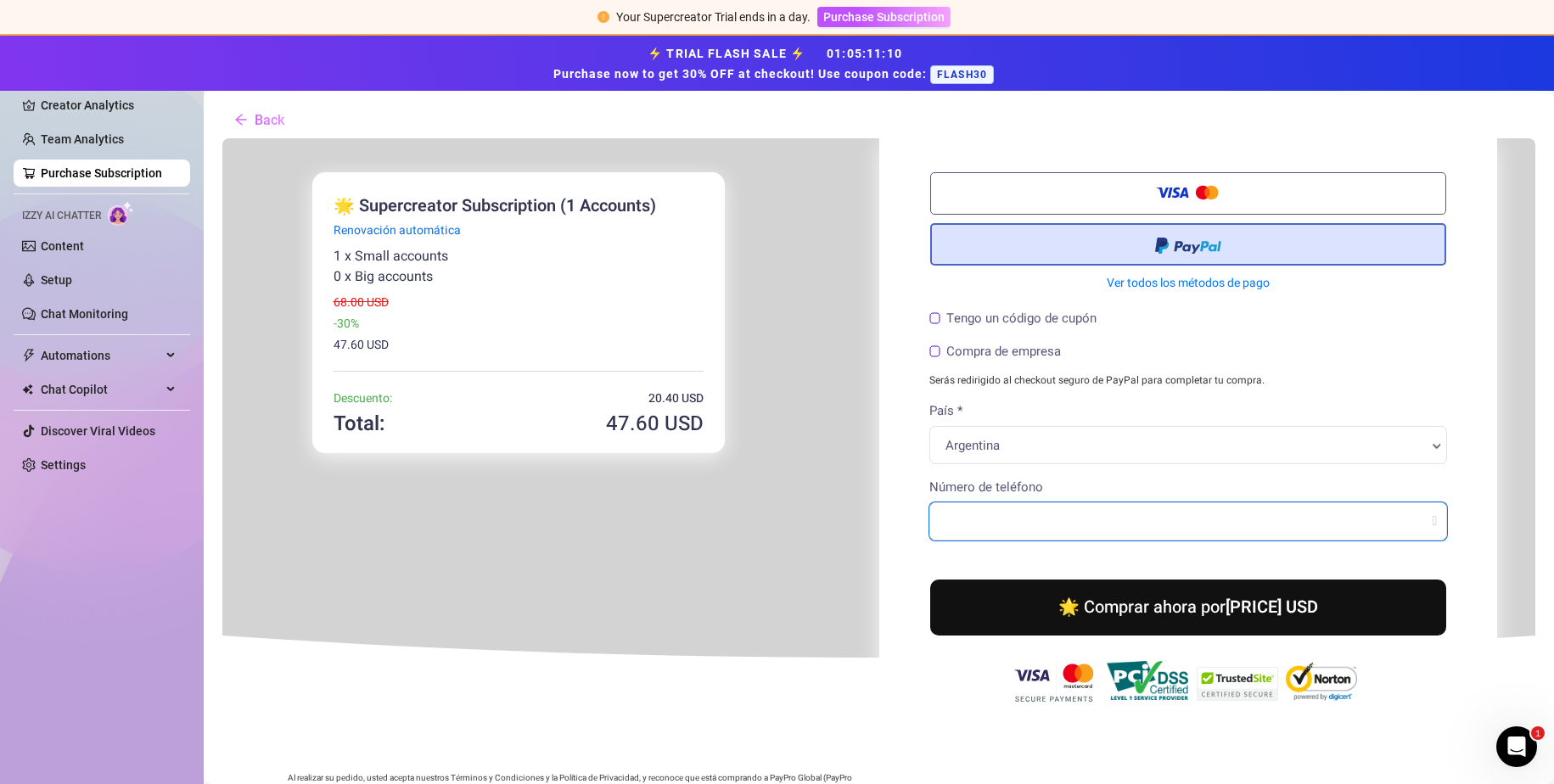 click on "Número de teléfono" at bounding box center (1187, 519) 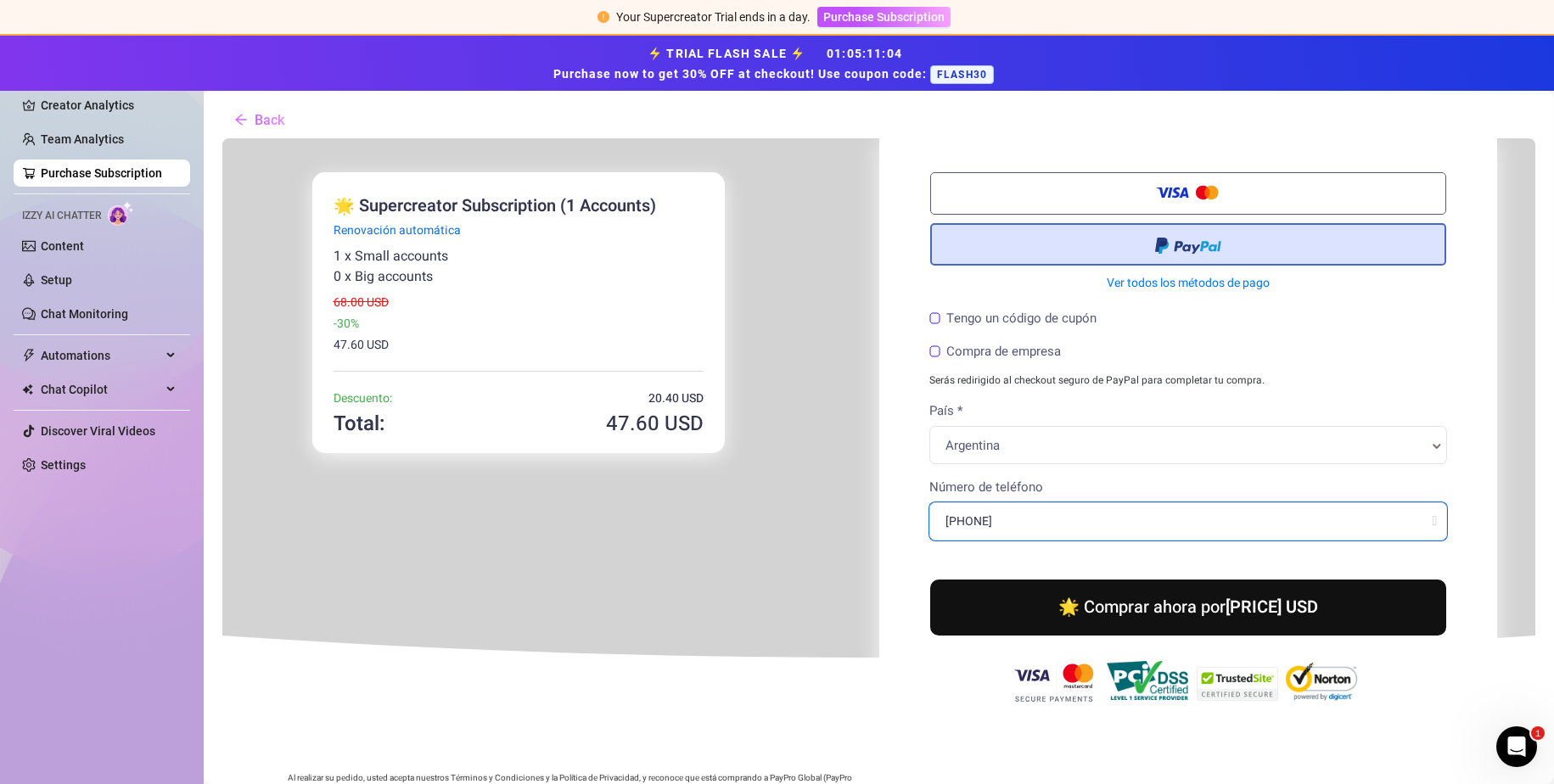 click on "Número de teléfono" at bounding box center (1187, 519) 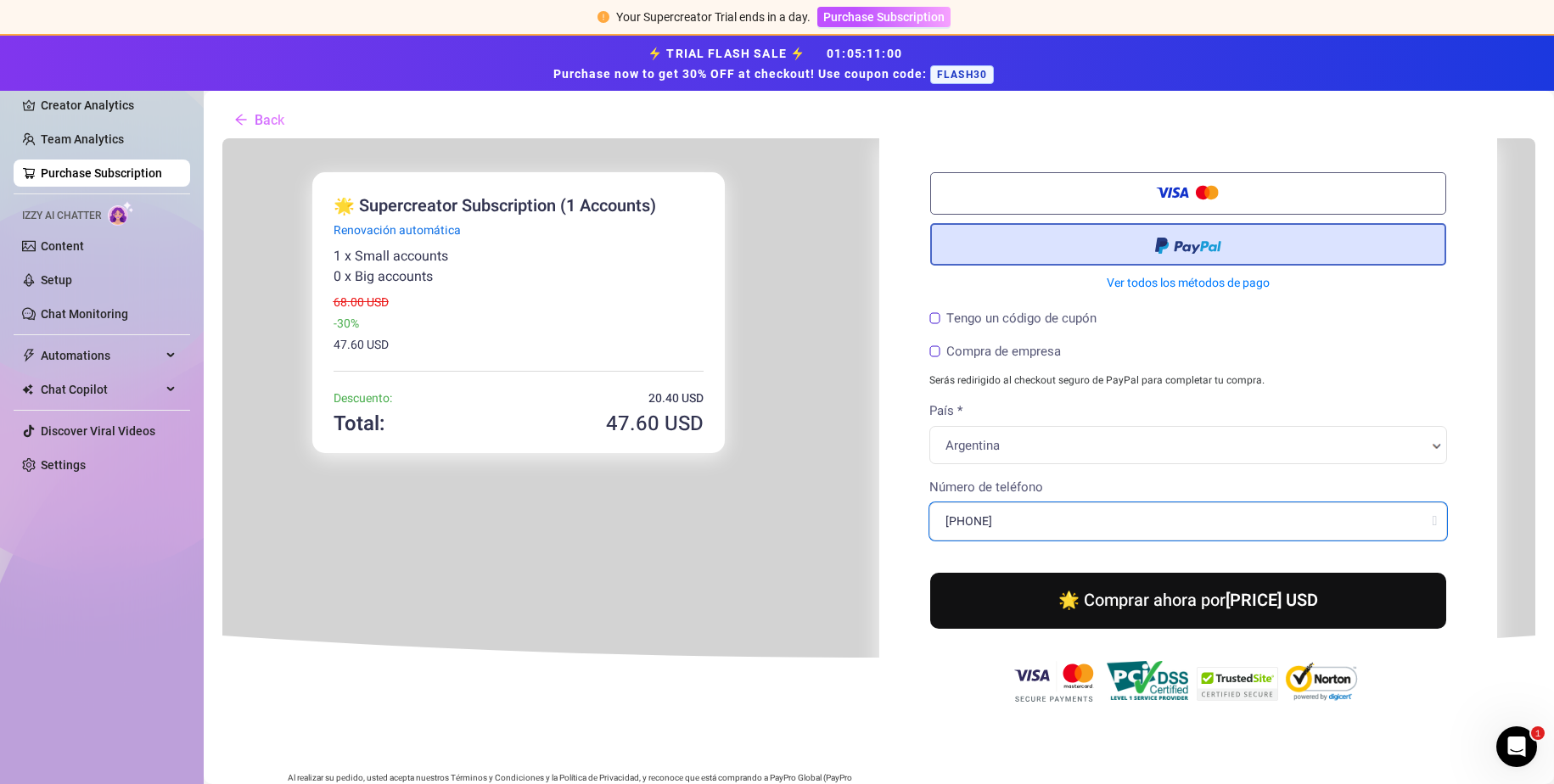 type on "+541137633612" 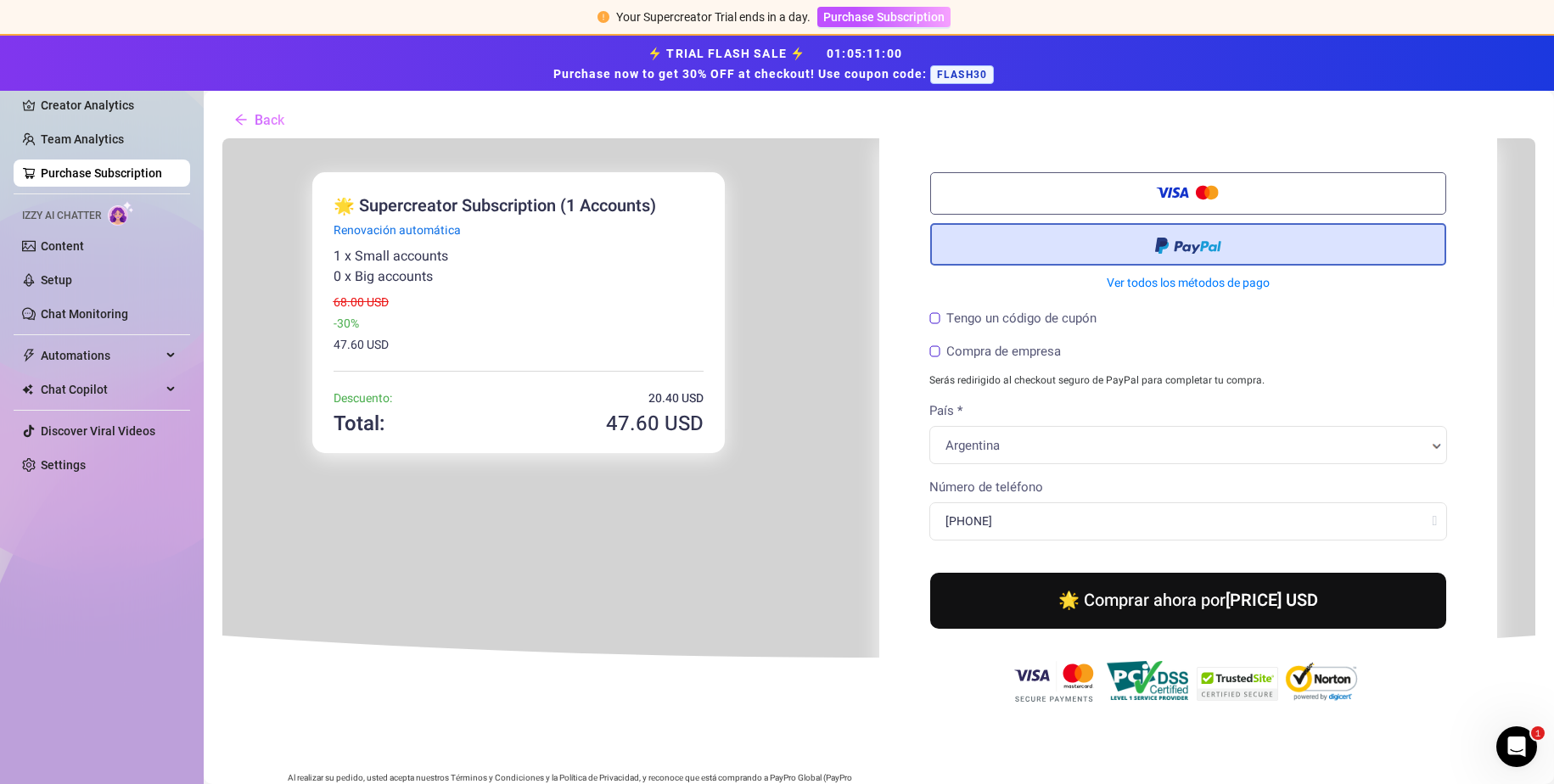 click on "🌟 Comprar ahora por  47.60 USD" at bounding box center [1187, 599] 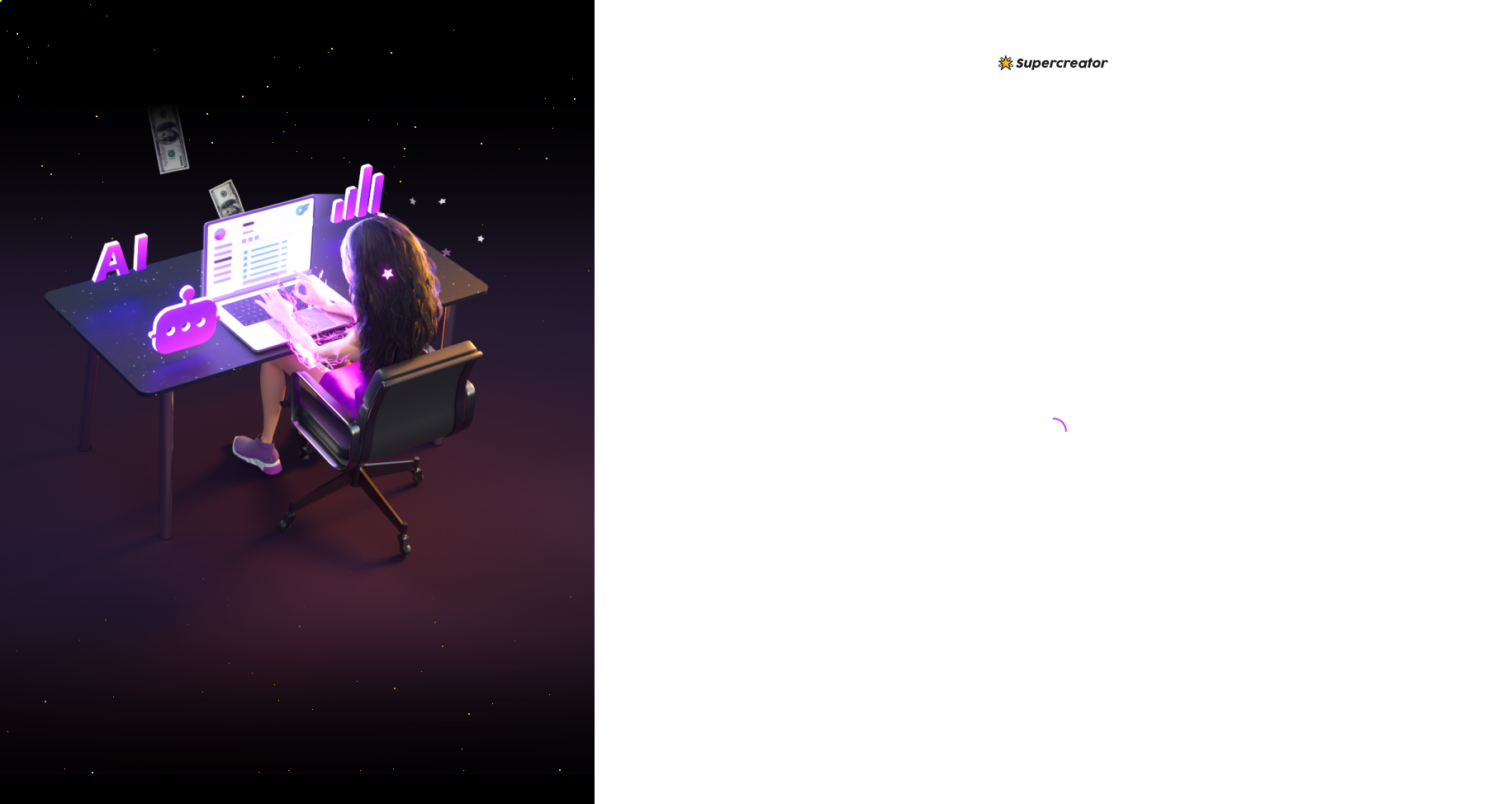 scroll, scrollTop: 0, scrollLeft: 0, axis: both 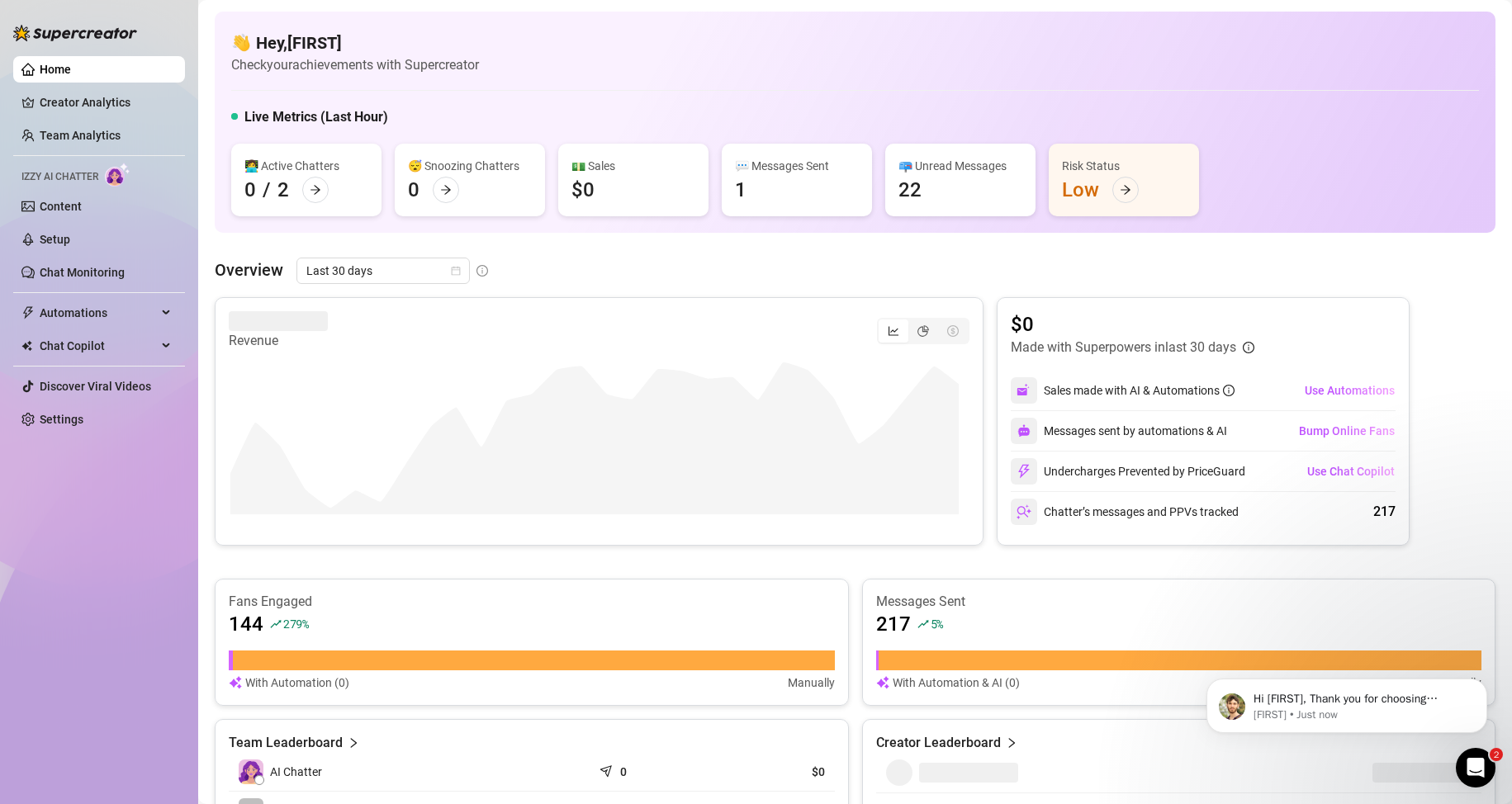 click on "💬 Messages Sent" at bounding box center [797, 166] 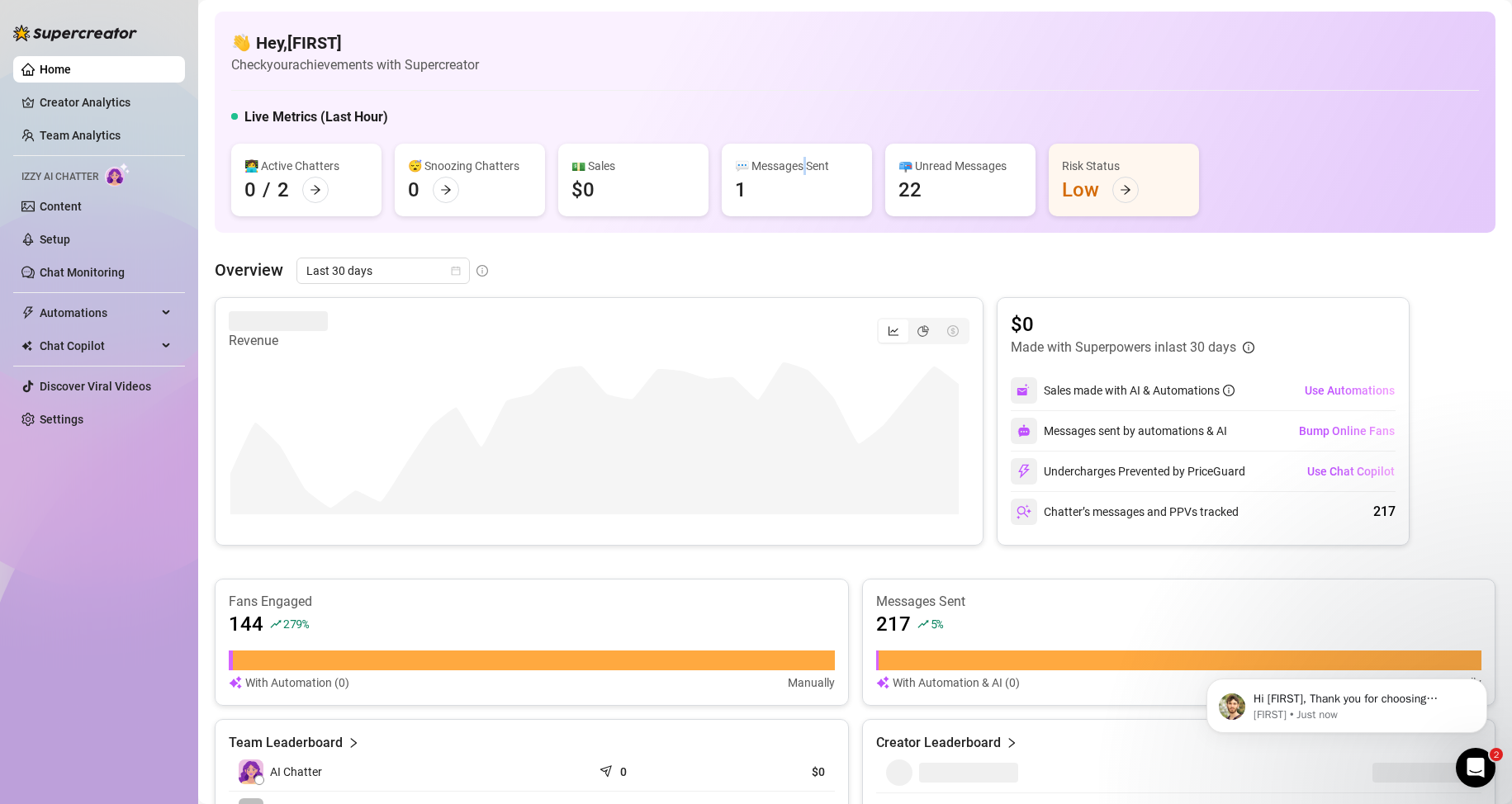 click on "💬 Messages Sent" at bounding box center [797, 166] 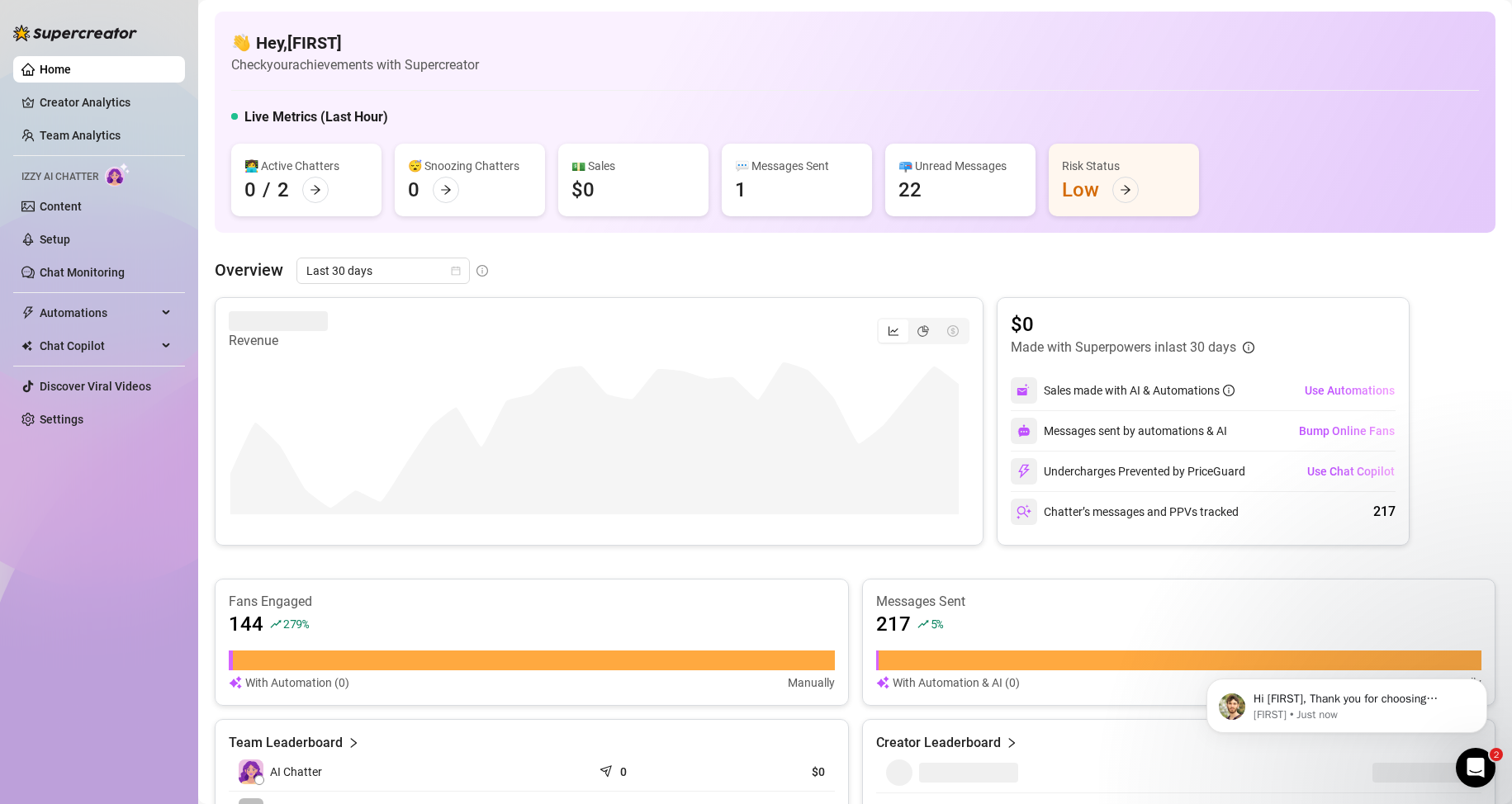 click on "💬 Messages Sent" at bounding box center (797, 166) 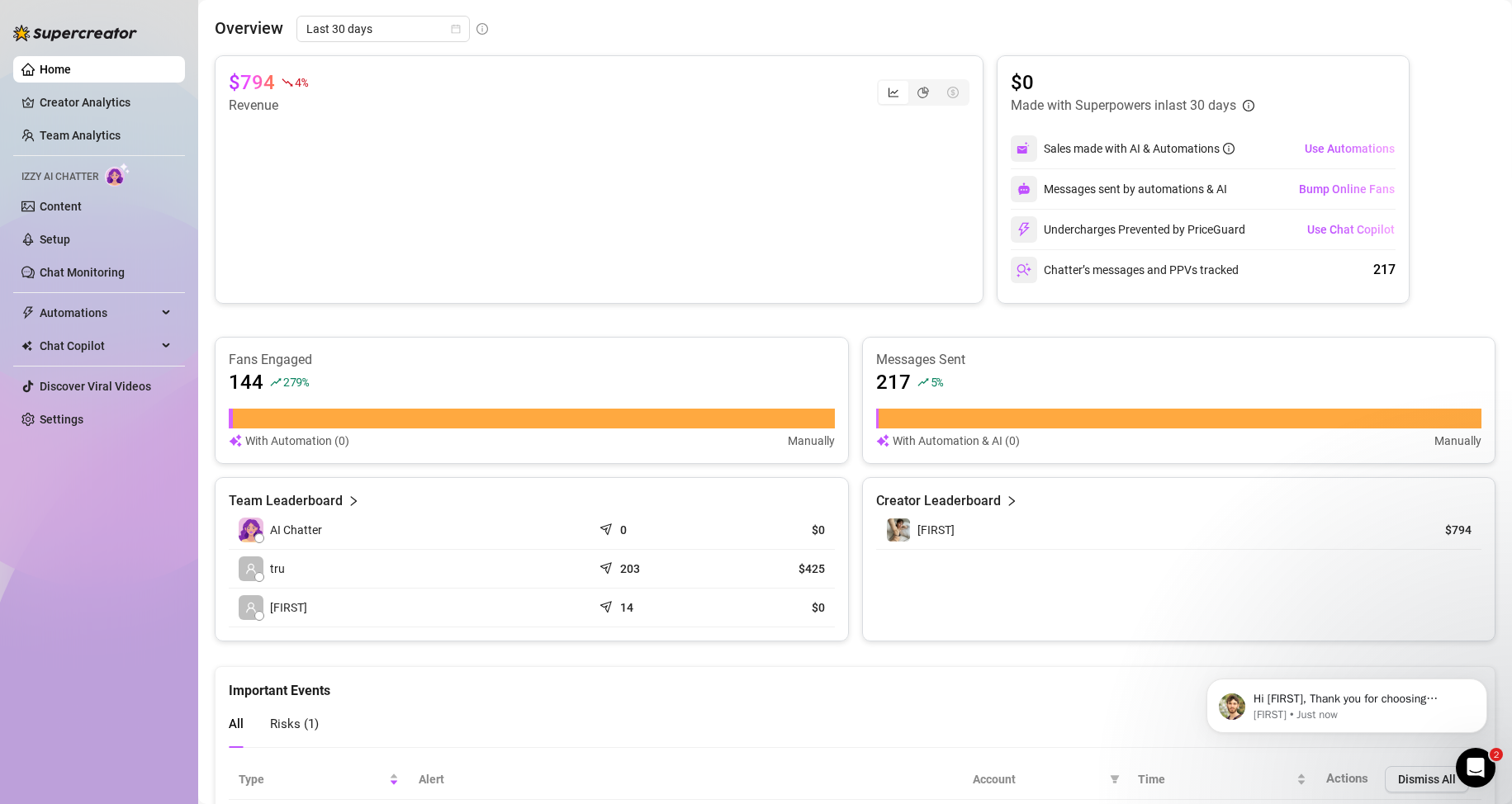scroll, scrollTop: 0, scrollLeft: 0, axis: both 